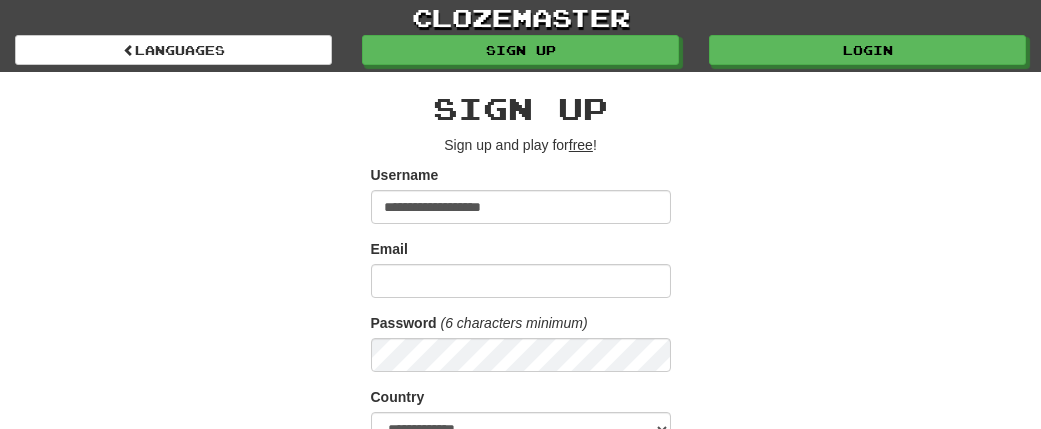 scroll, scrollTop: 0, scrollLeft: 0, axis: both 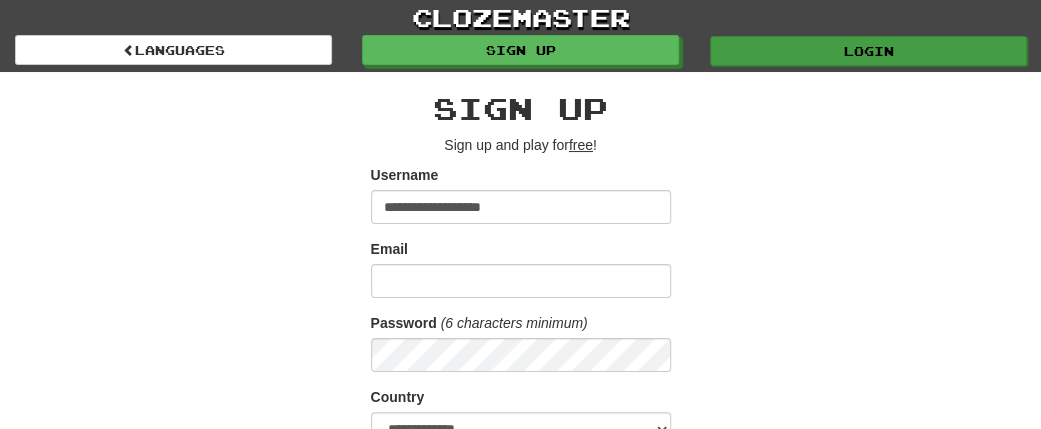 type on "**********" 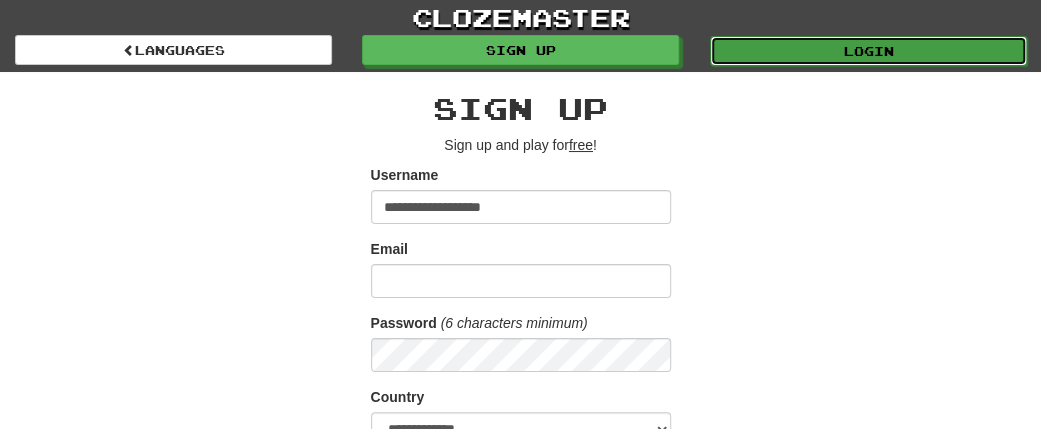click on "Login" at bounding box center (868, 51) 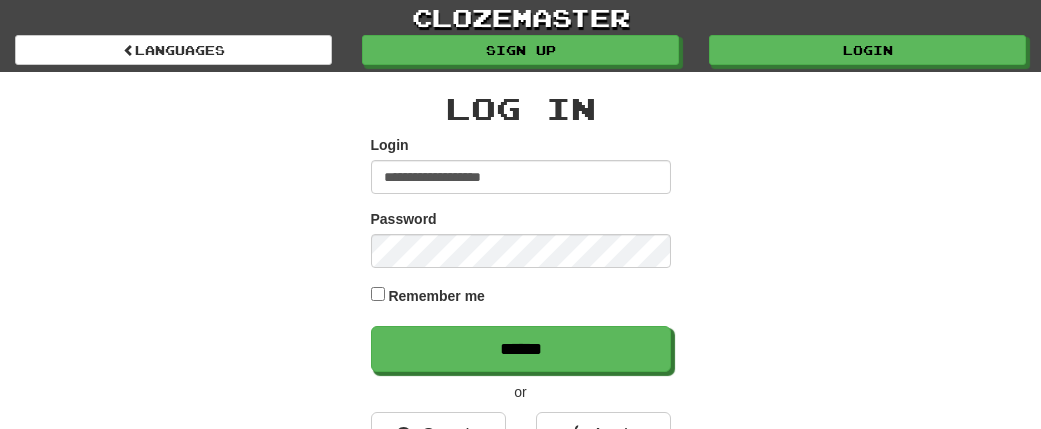 scroll, scrollTop: 0, scrollLeft: 0, axis: both 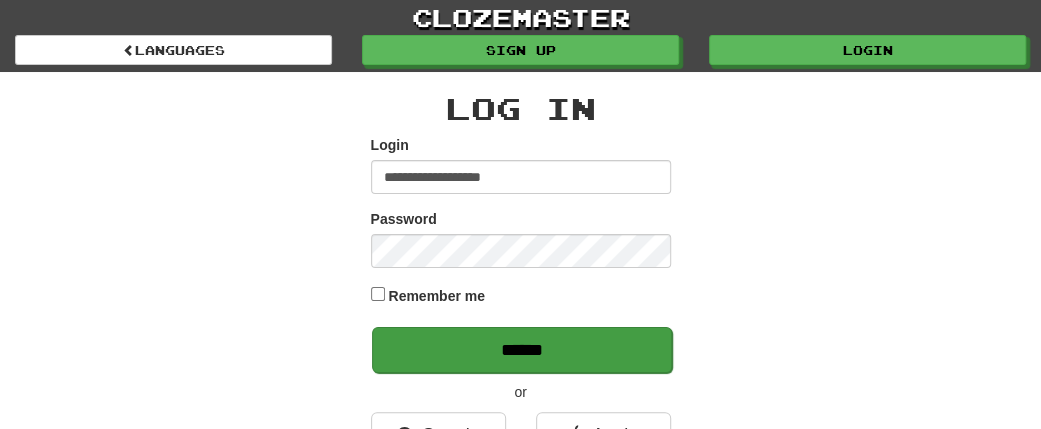 type on "**********" 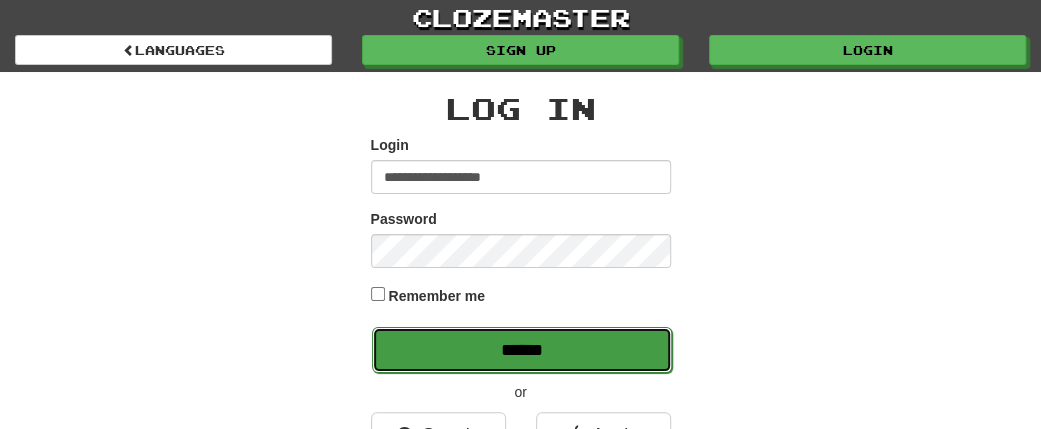 click on "******" at bounding box center [522, 350] 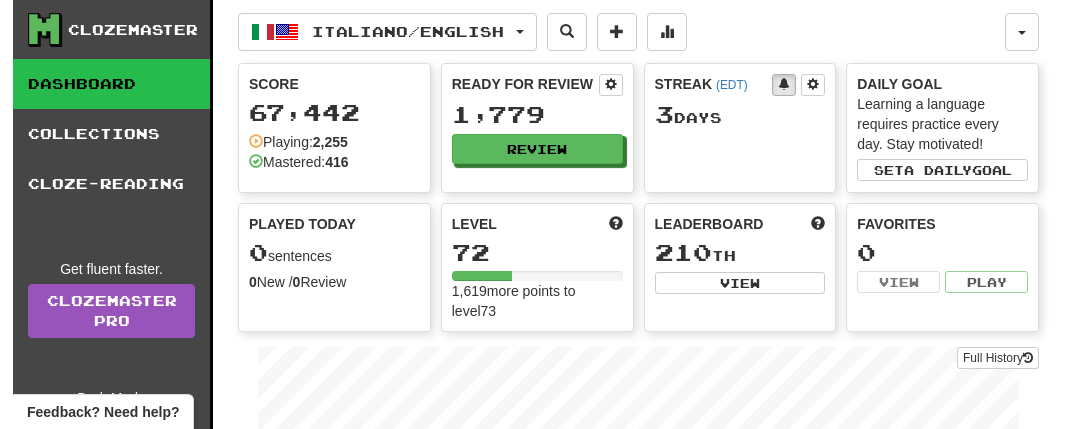 scroll, scrollTop: 0, scrollLeft: 0, axis: both 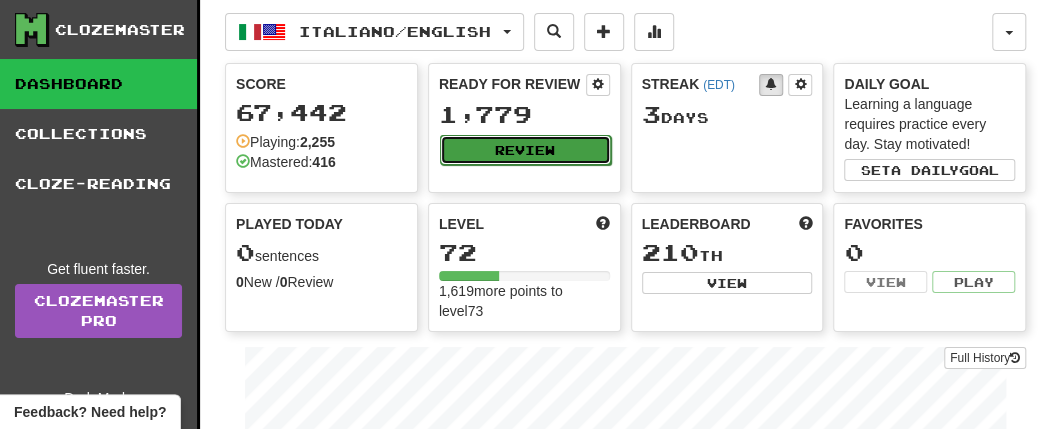 click on "Review" at bounding box center (525, 150) 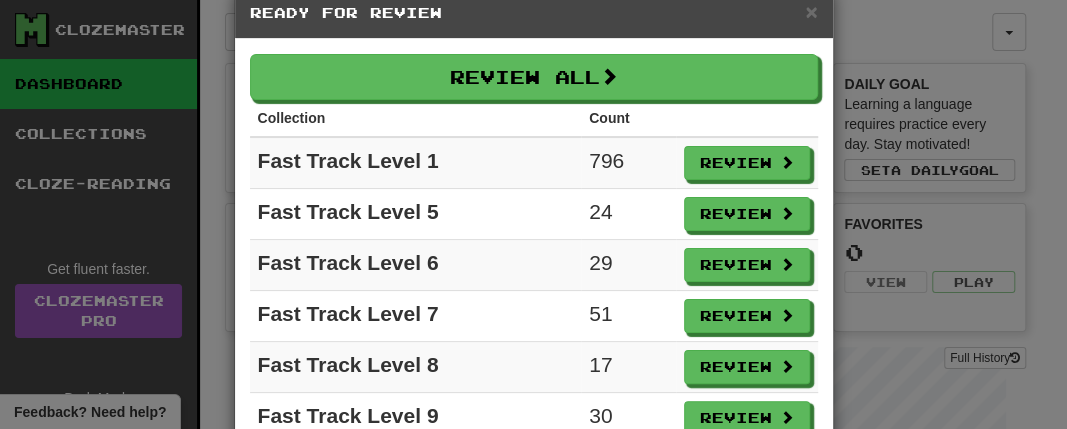scroll, scrollTop: 166, scrollLeft: 0, axis: vertical 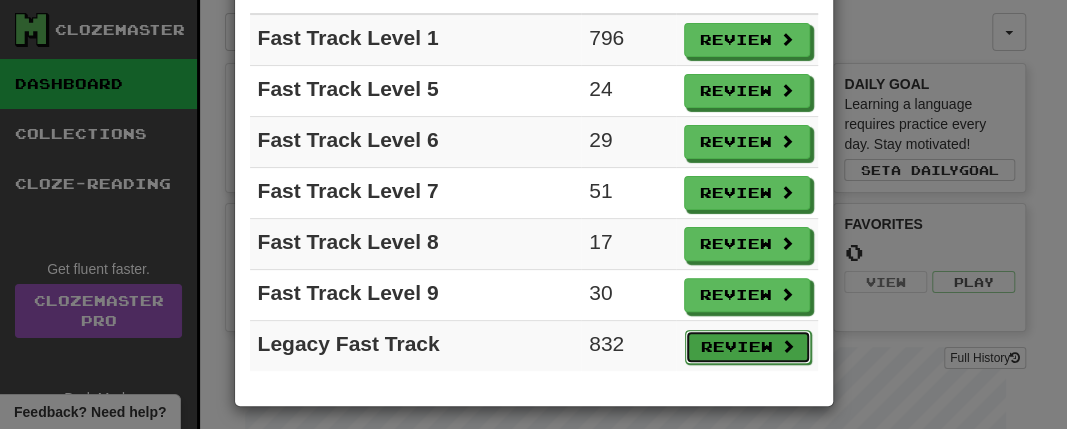 click on "Review" at bounding box center [748, 347] 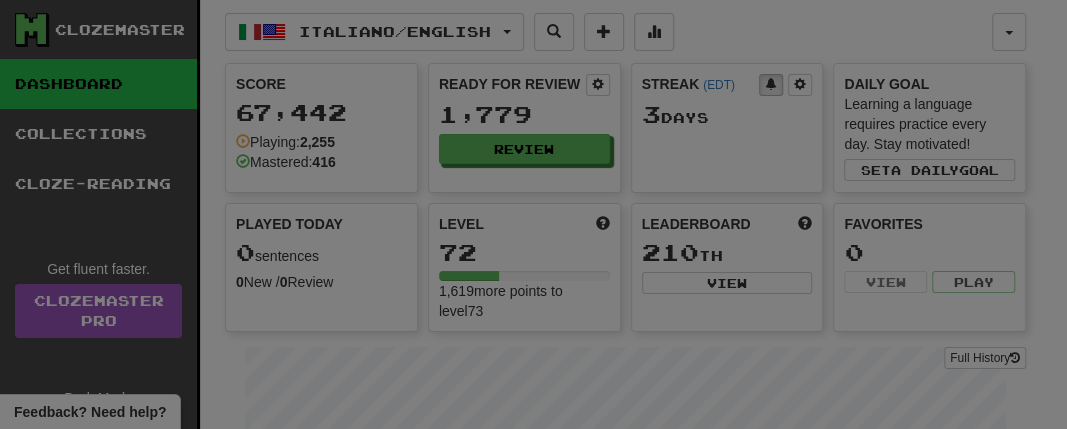 select on "**" 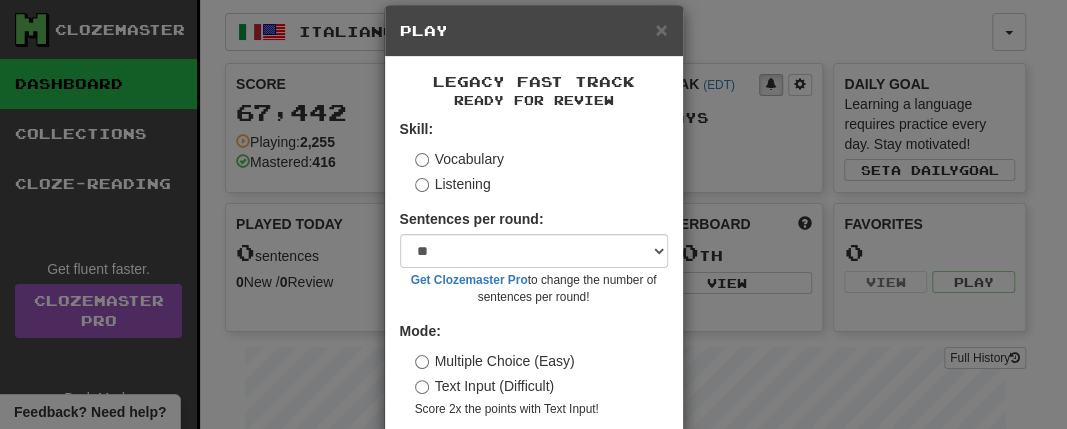 scroll, scrollTop: 109, scrollLeft: 0, axis: vertical 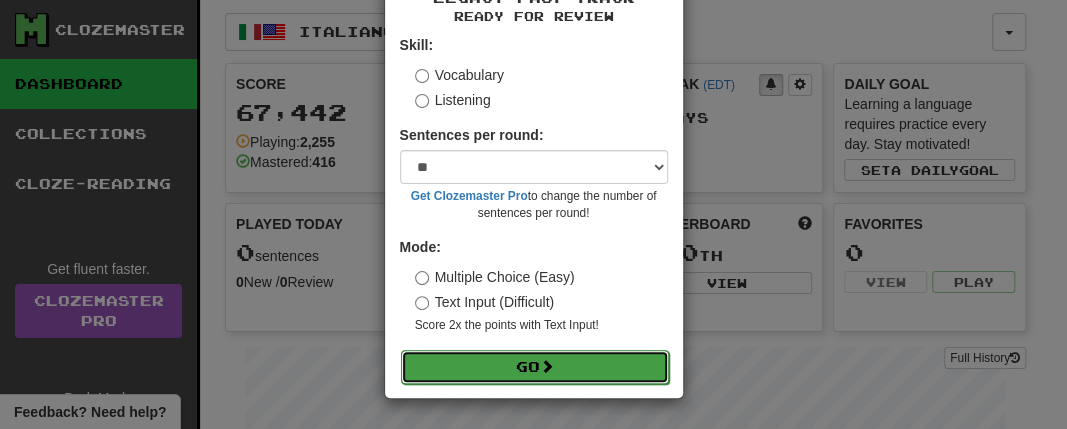 click on "Go" at bounding box center (535, 367) 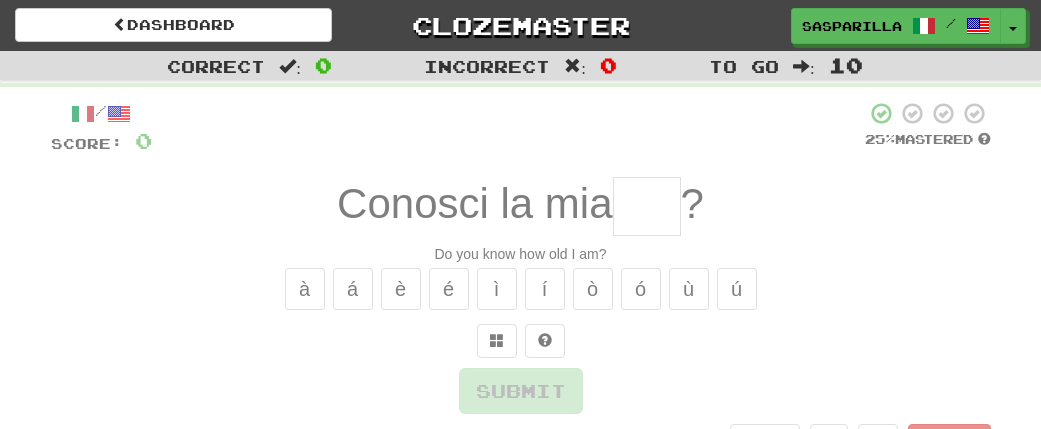 scroll, scrollTop: 0, scrollLeft: 0, axis: both 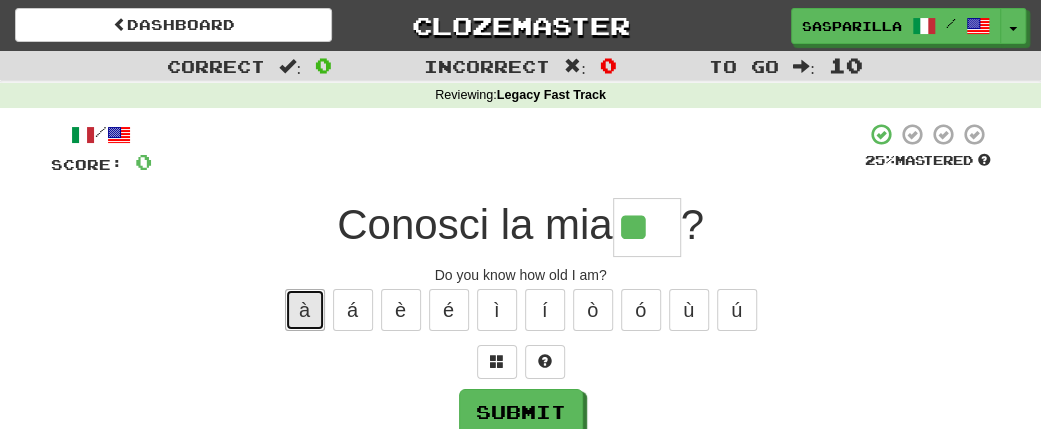 click on "à" at bounding box center [305, 310] 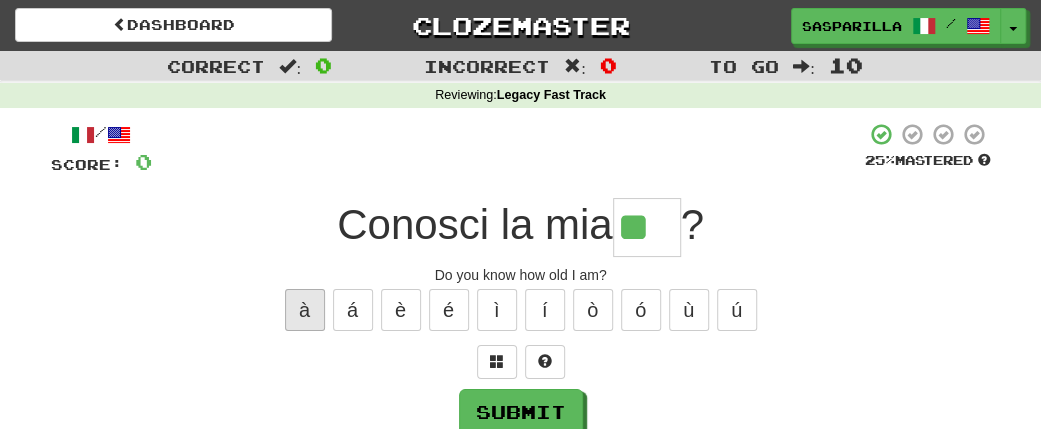 type on "***" 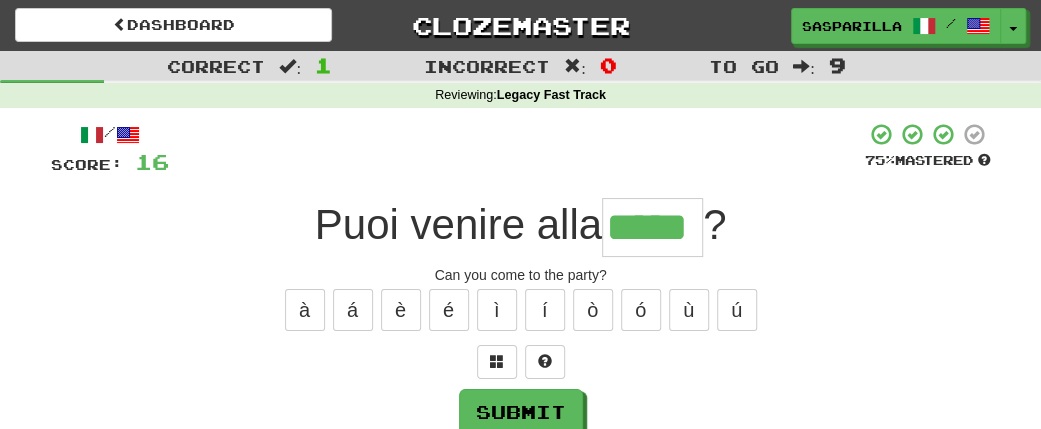 type on "*****" 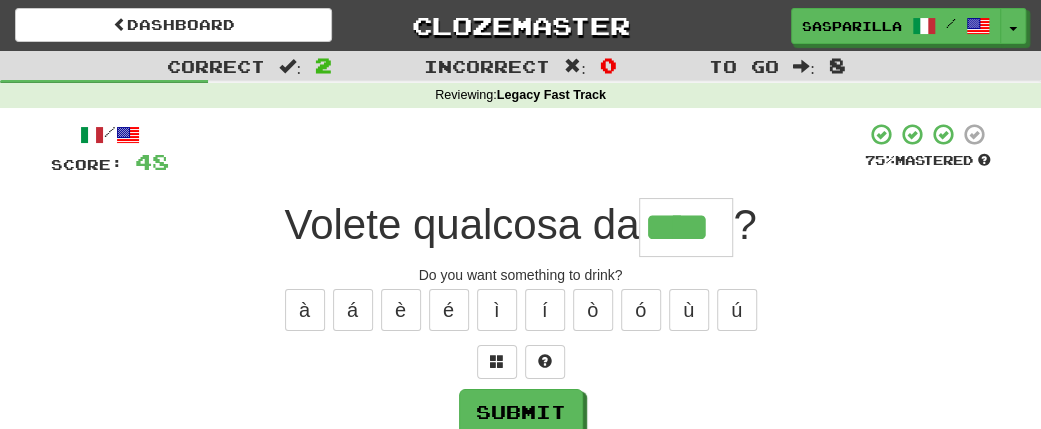 type on "****" 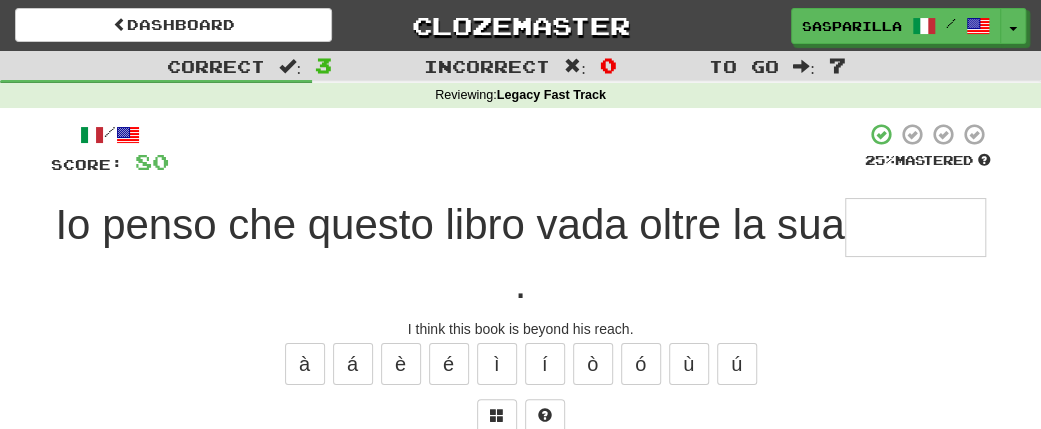 type on "*" 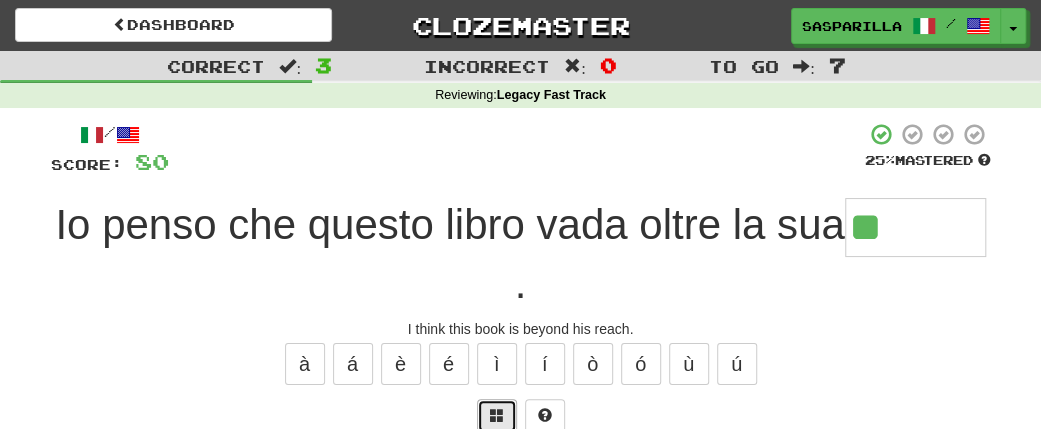 click at bounding box center [497, 416] 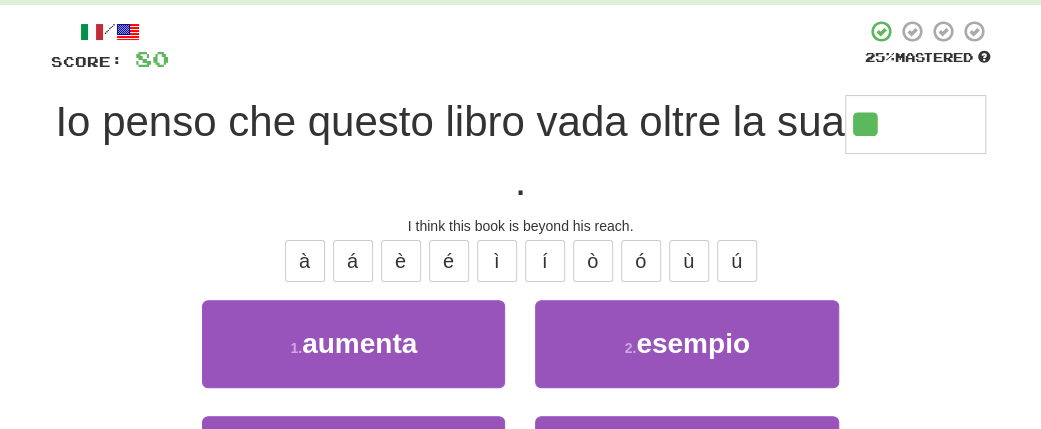 scroll, scrollTop: 158, scrollLeft: 0, axis: vertical 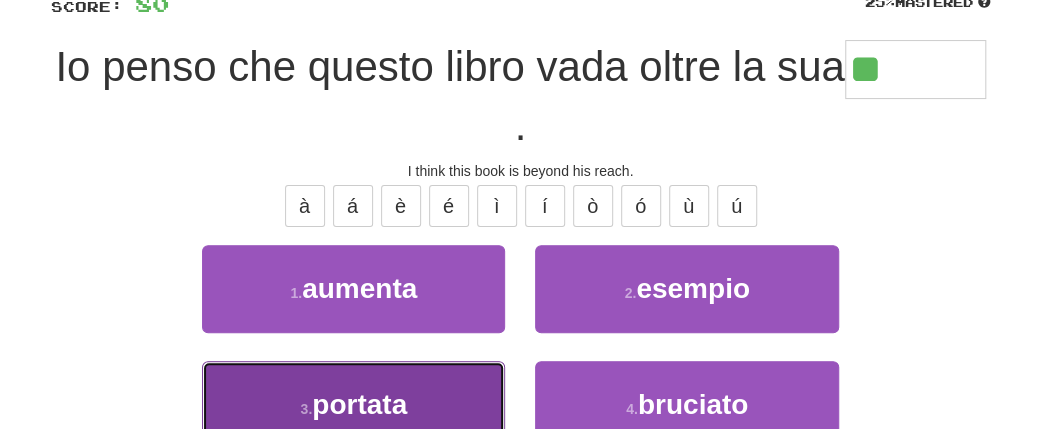 click on "3 .  portata" at bounding box center [353, 404] 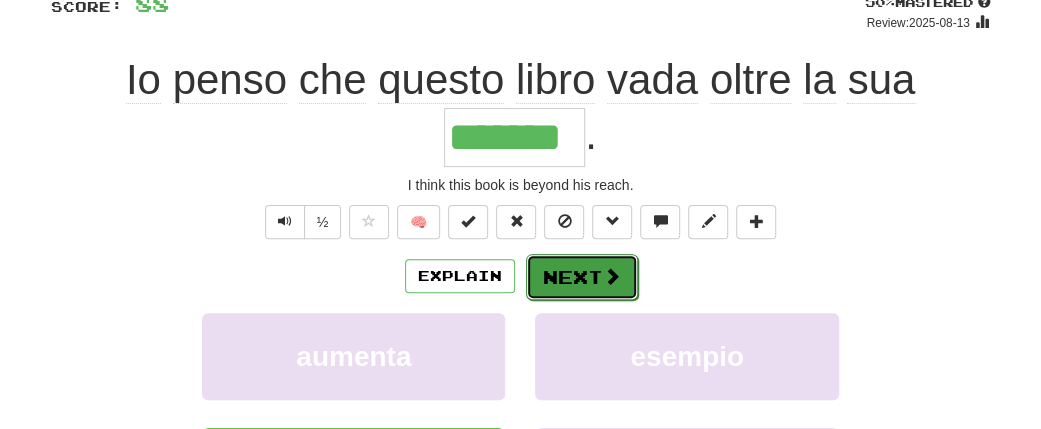 click on "Next" at bounding box center (582, 277) 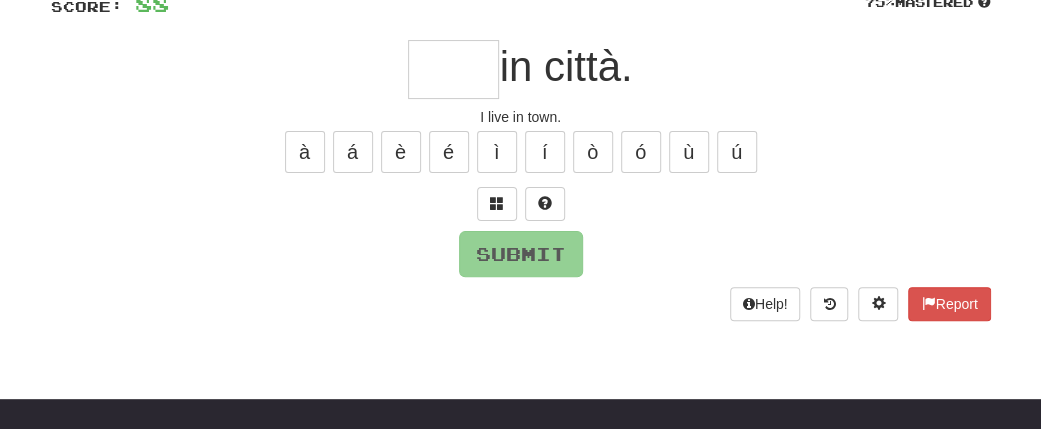 type on "*" 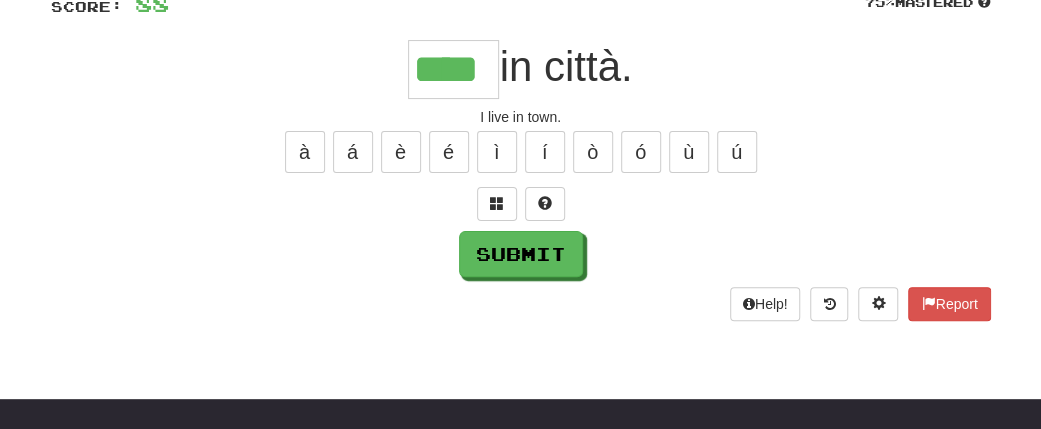type on "****" 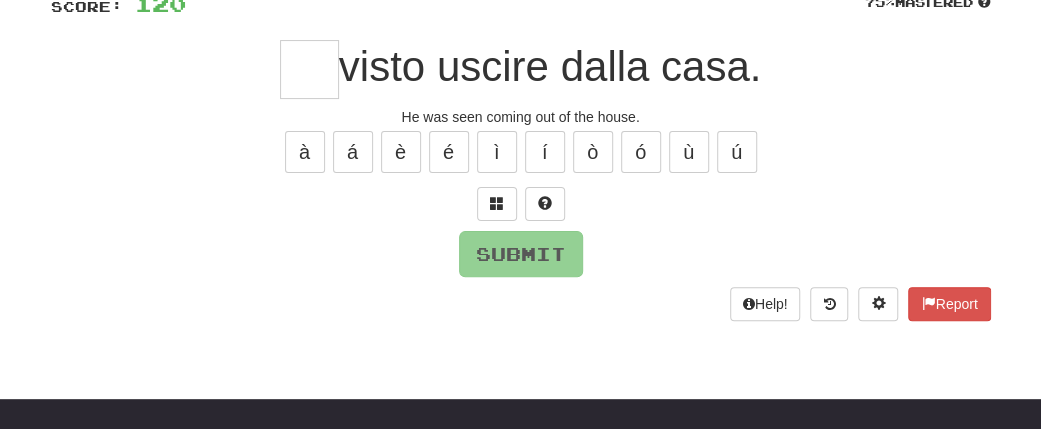 type on "*" 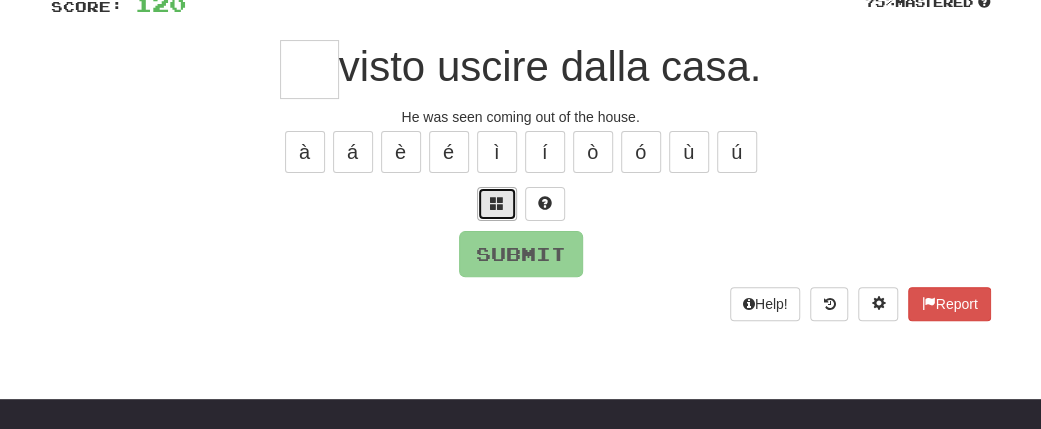click at bounding box center (497, 203) 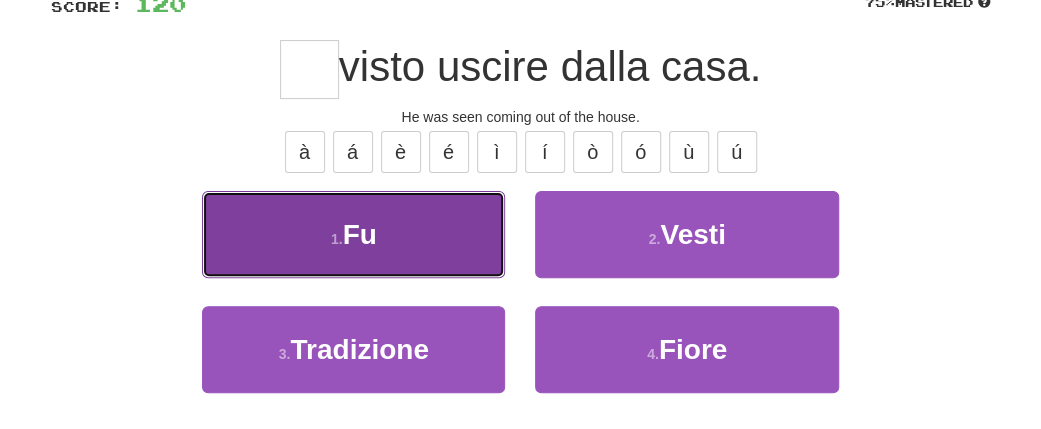 click on "Fu" at bounding box center [360, 234] 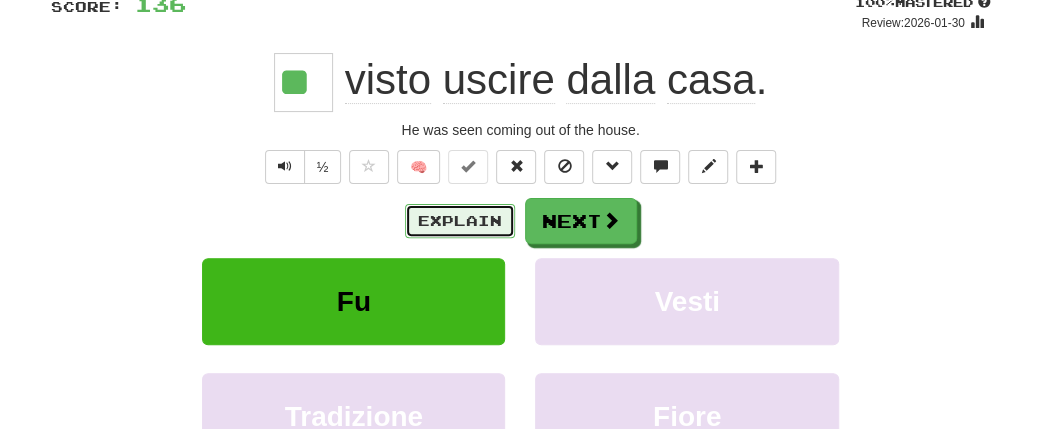 click on "Explain" at bounding box center (460, 221) 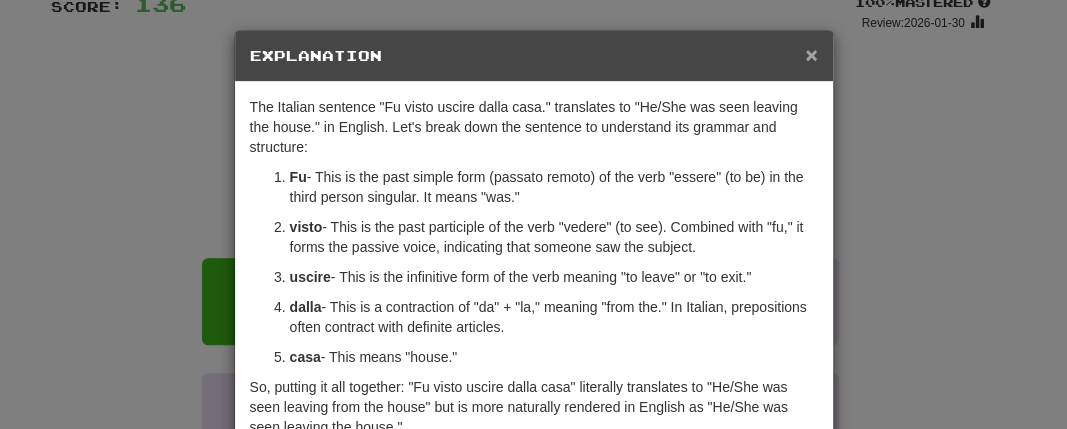 click on "×" at bounding box center (811, 54) 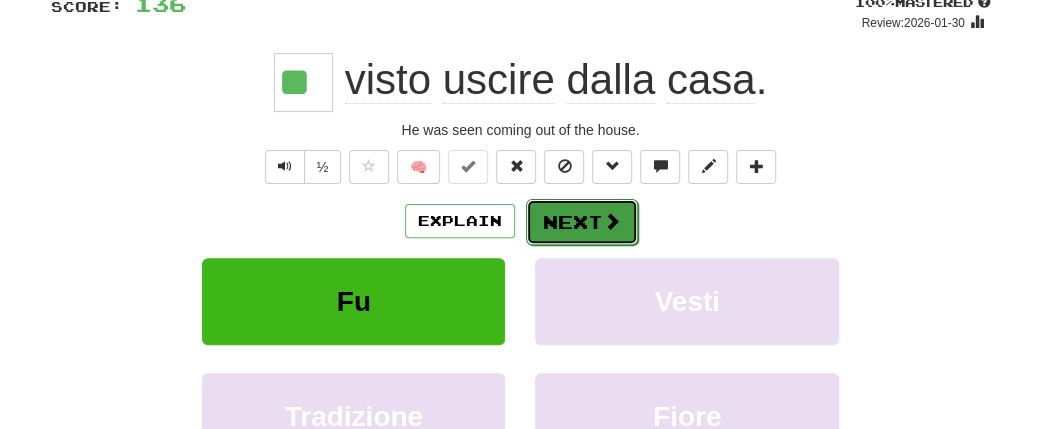 click on "Next" at bounding box center (582, 222) 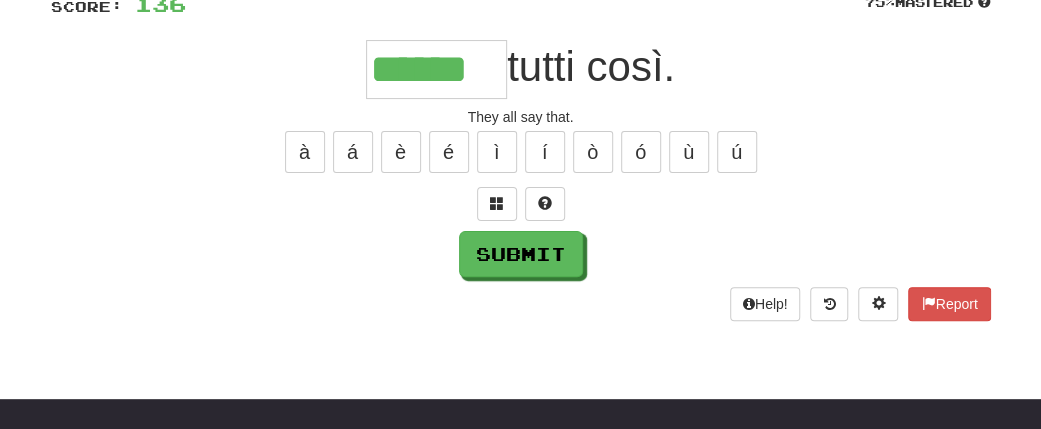 type on "******" 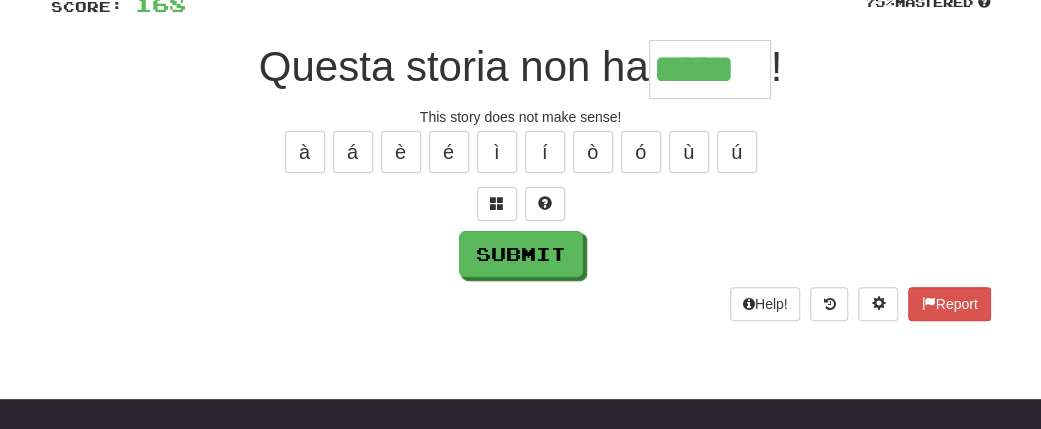 type on "*****" 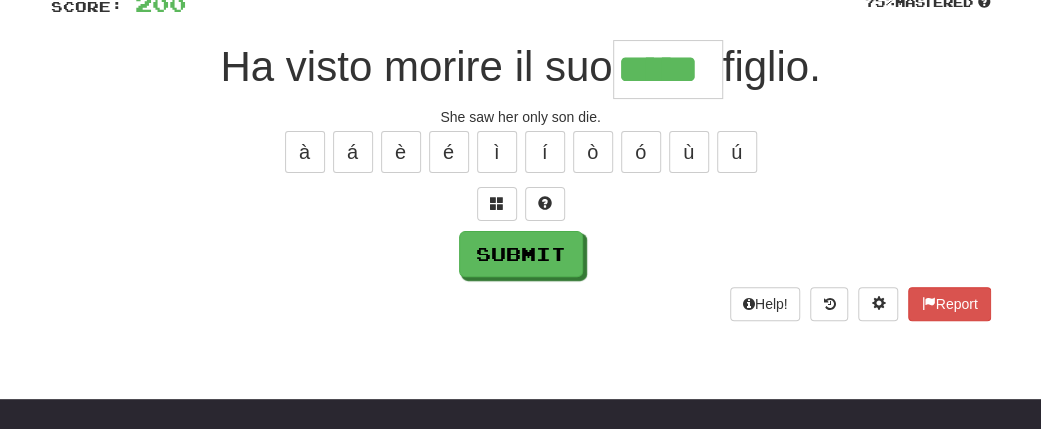 type on "*****" 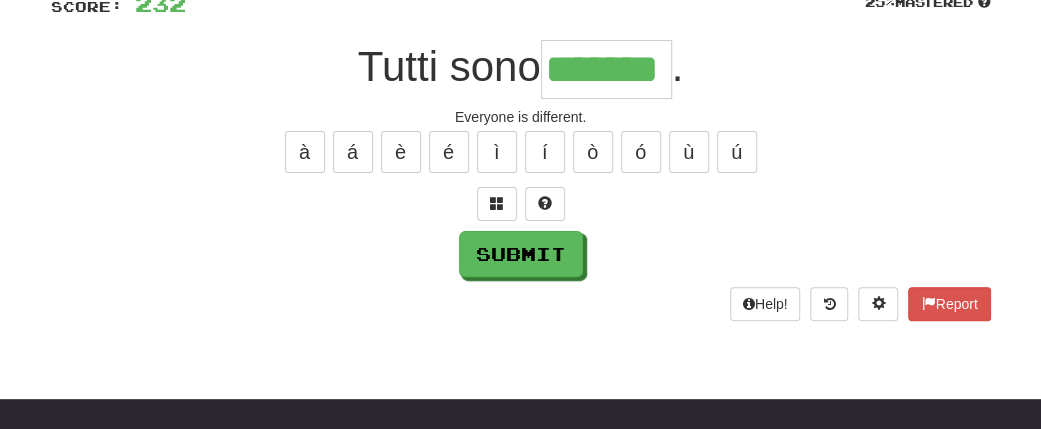 type on "*******" 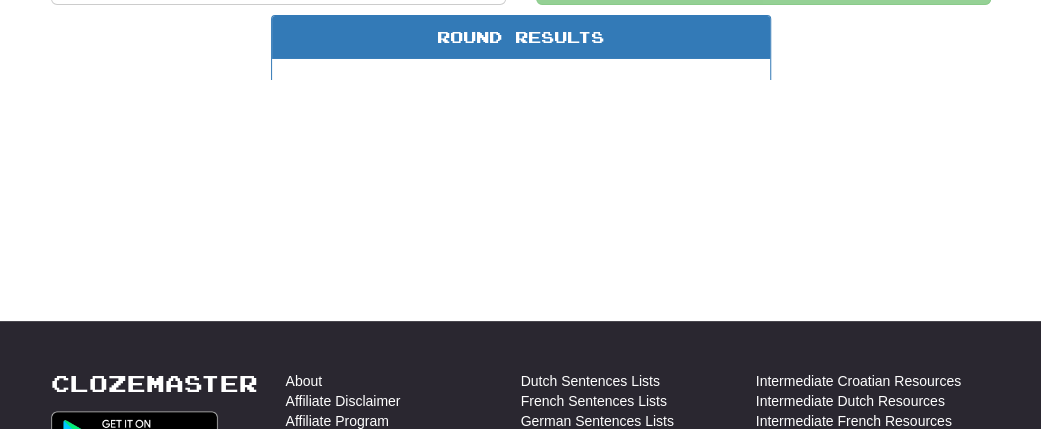 scroll, scrollTop: 246, scrollLeft: 0, axis: vertical 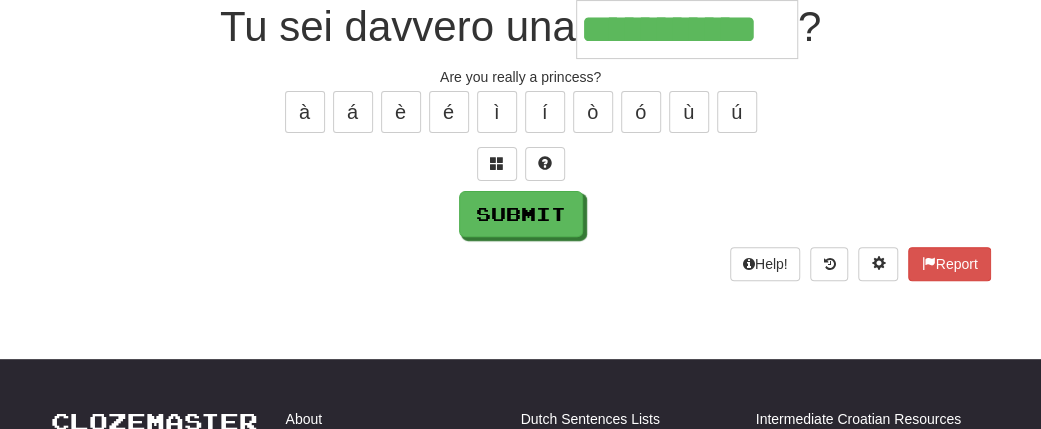 type on "**********" 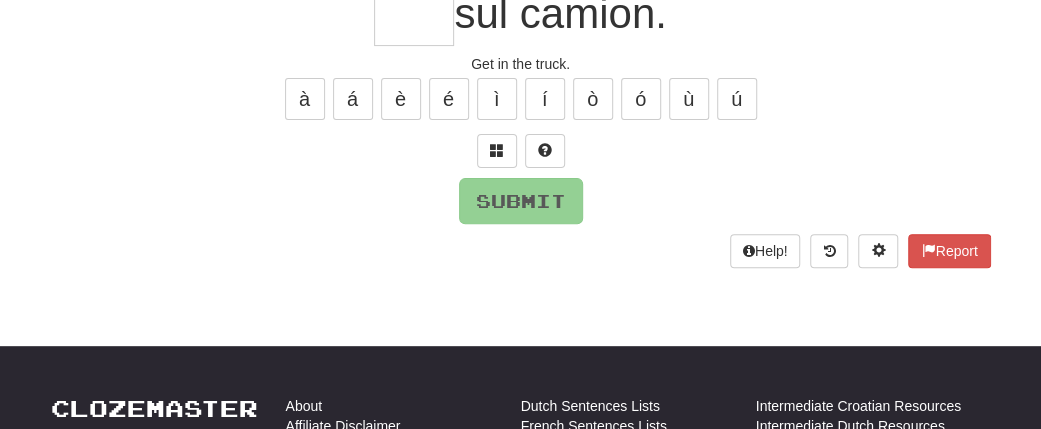 scroll, scrollTop: 198, scrollLeft: 0, axis: vertical 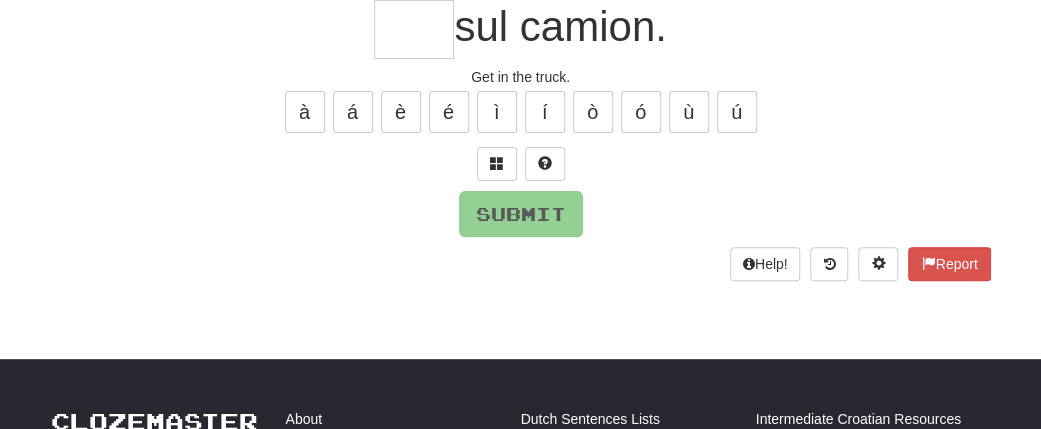type on "*" 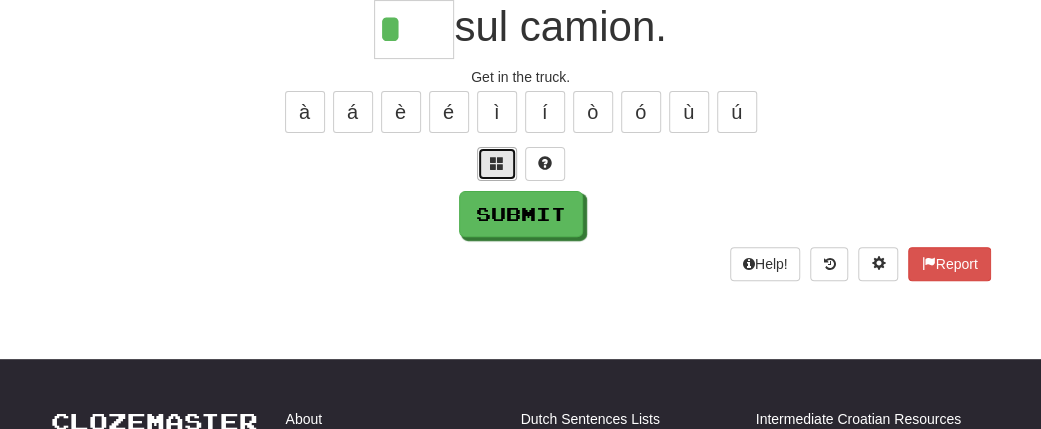 click at bounding box center [497, 163] 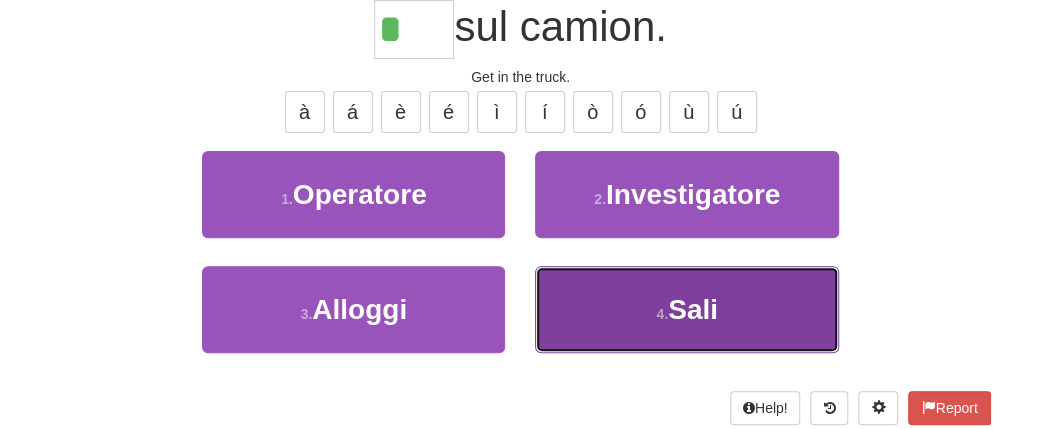 click on "Sali" at bounding box center [693, 309] 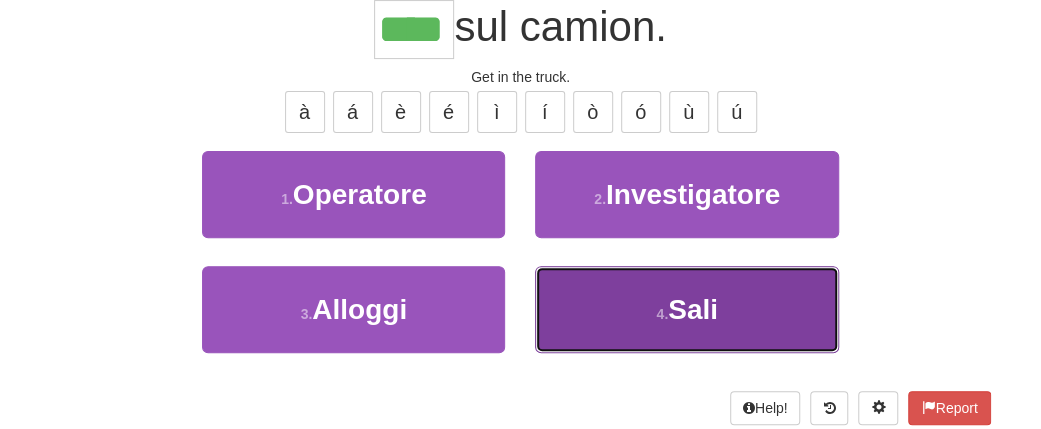scroll, scrollTop: 211, scrollLeft: 0, axis: vertical 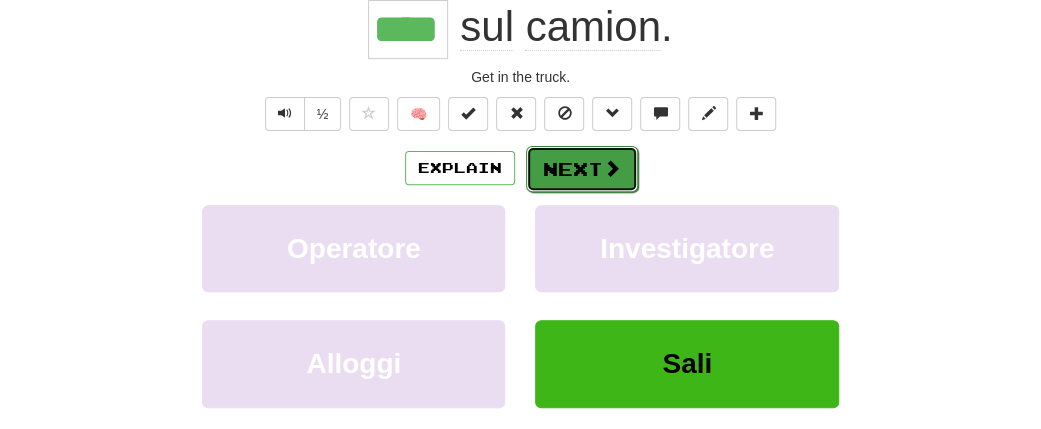 click on "Next" at bounding box center (582, 169) 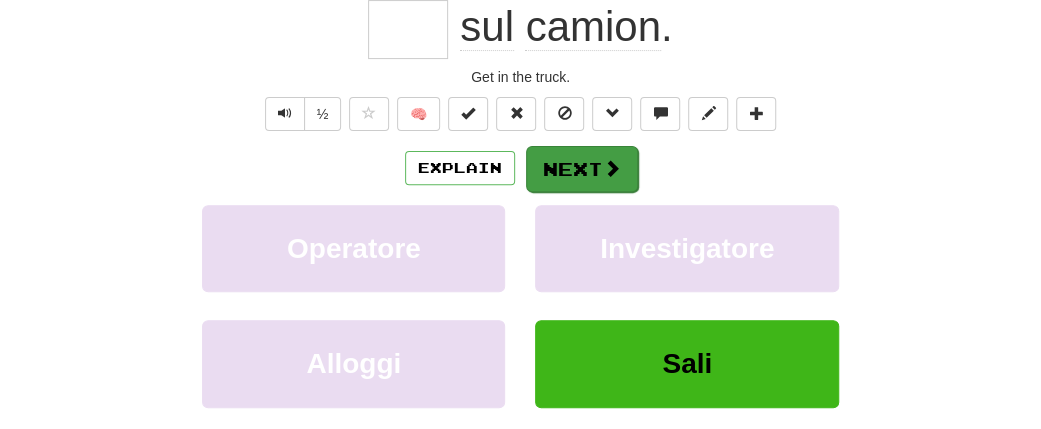 scroll, scrollTop: 198, scrollLeft: 0, axis: vertical 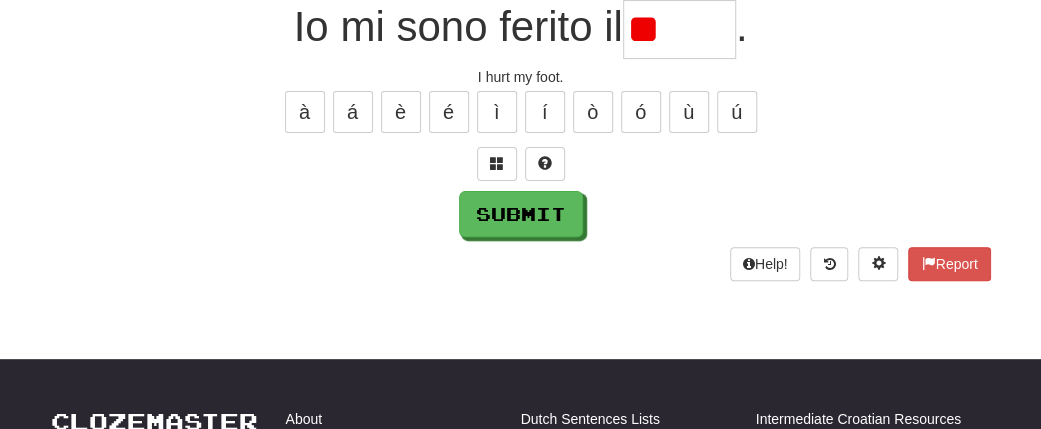 click on "**" at bounding box center [679, 29] 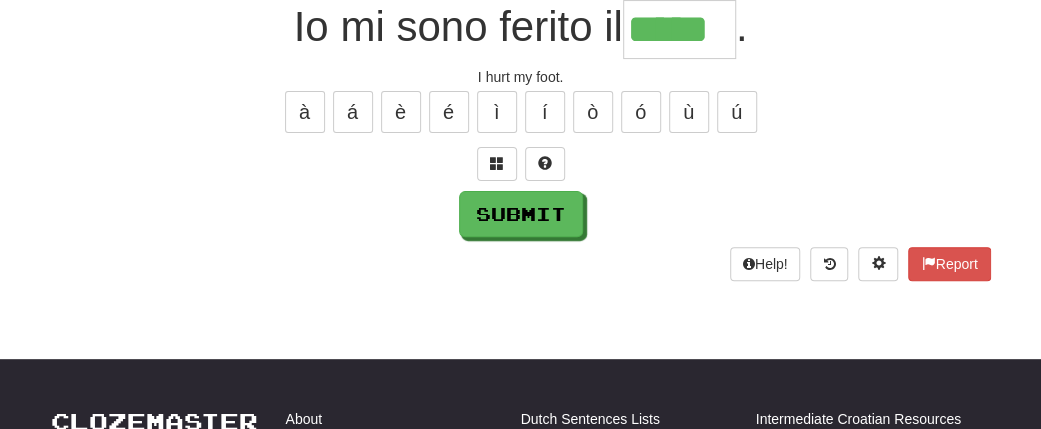 type on "*****" 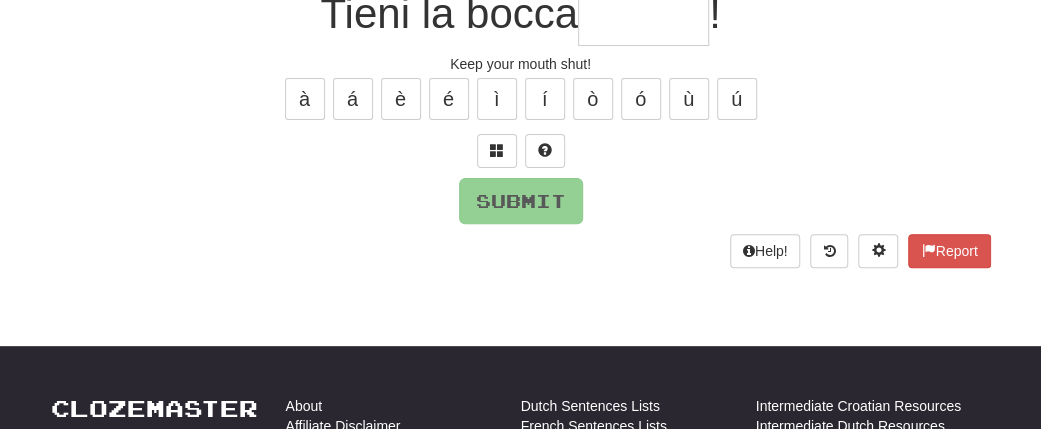 scroll, scrollTop: 198, scrollLeft: 0, axis: vertical 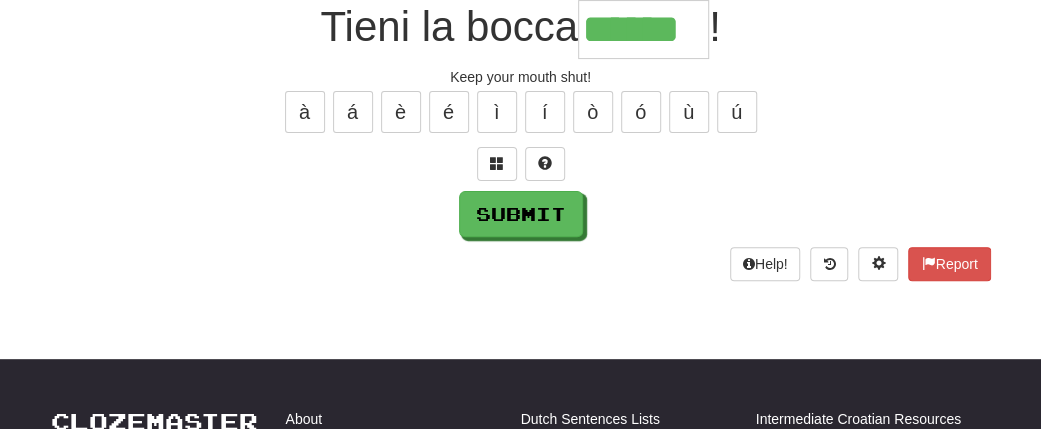 type on "******" 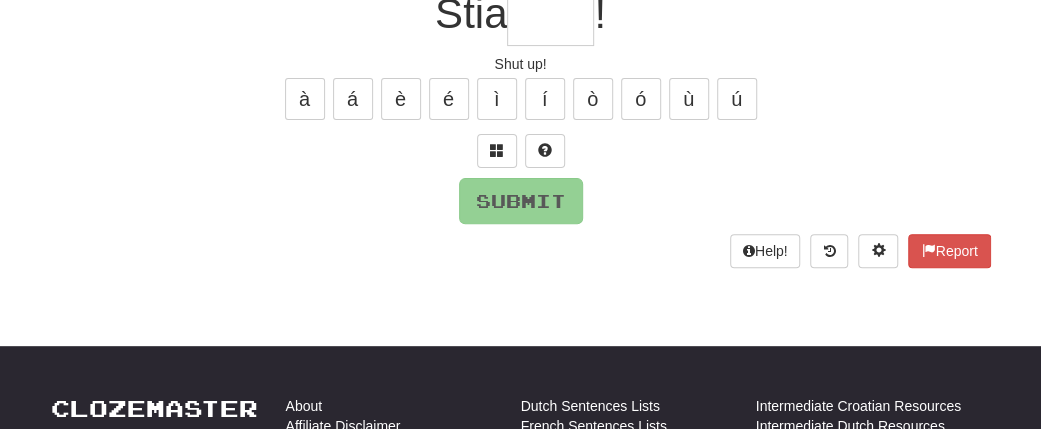 scroll, scrollTop: 198, scrollLeft: 0, axis: vertical 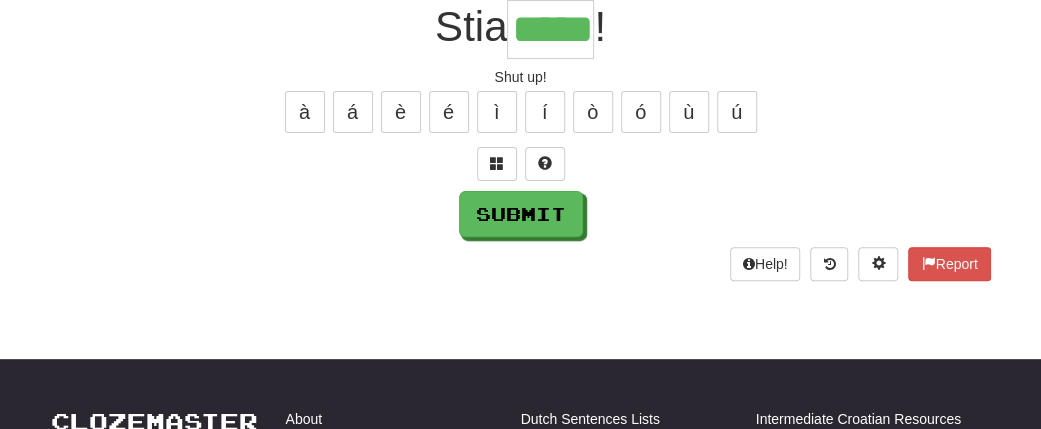 type on "*****" 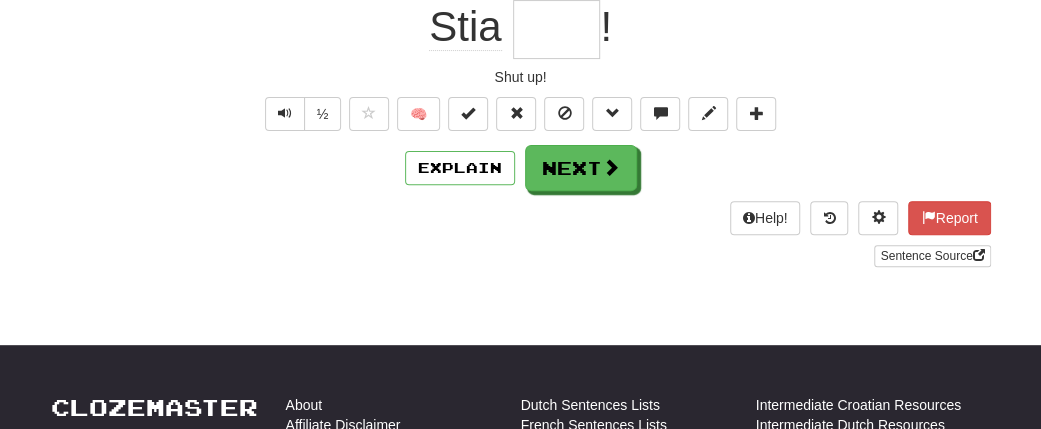 scroll, scrollTop: 198, scrollLeft: 0, axis: vertical 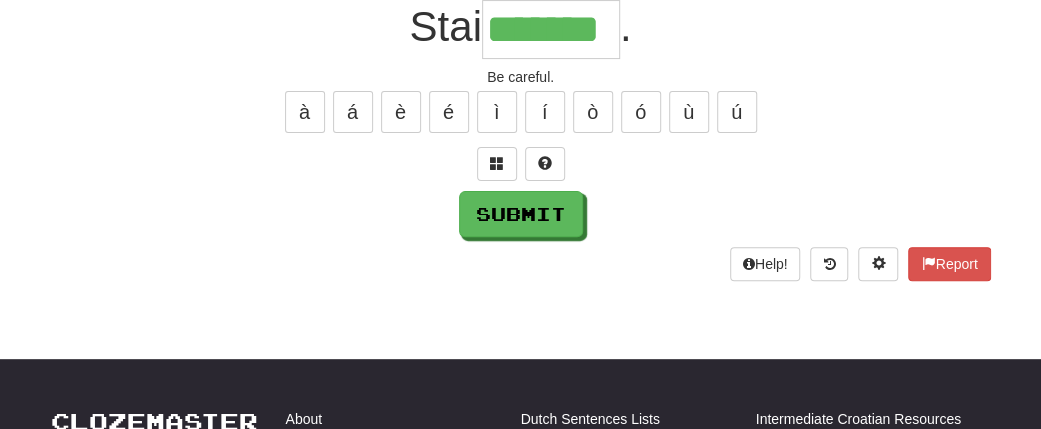 type on "*******" 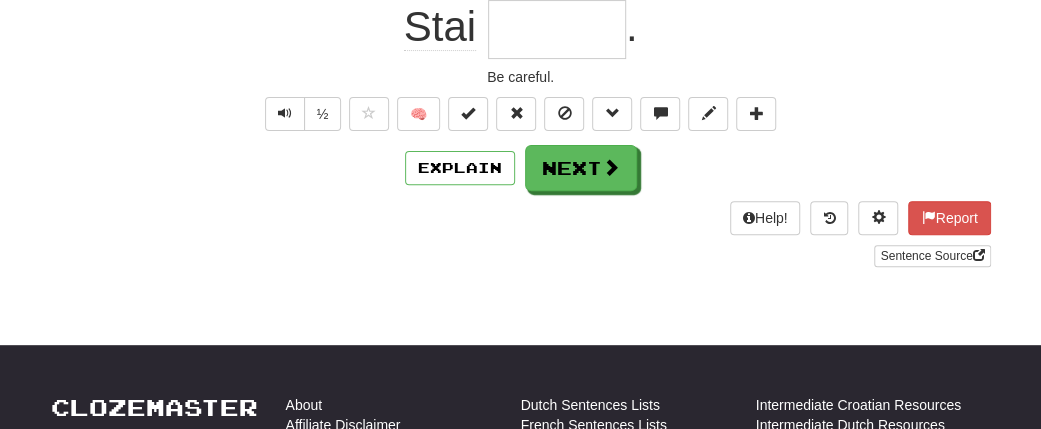 scroll, scrollTop: 198, scrollLeft: 0, axis: vertical 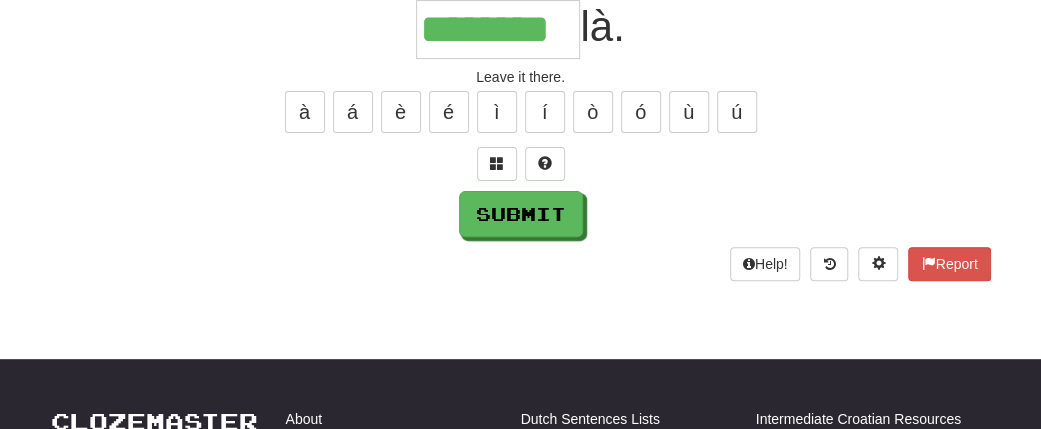 type on "********" 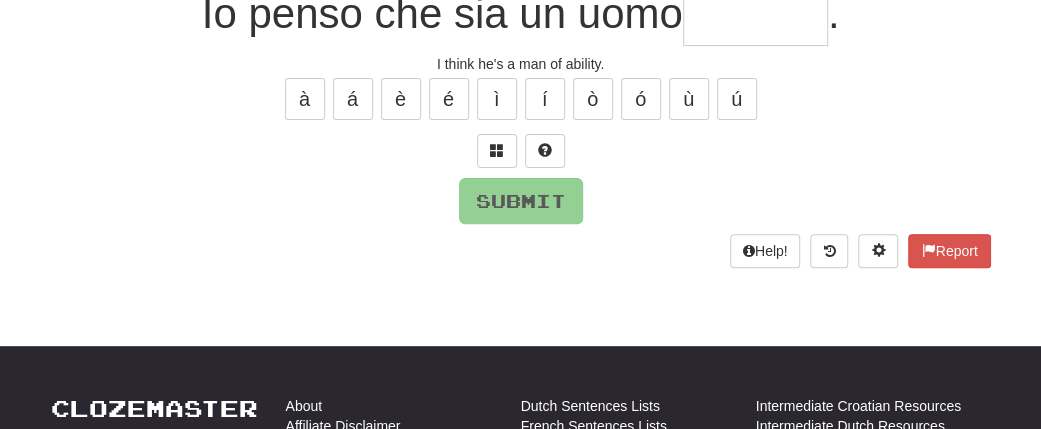 scroll, scrollTop: 198, scrollLeft: 0, axis: vertical 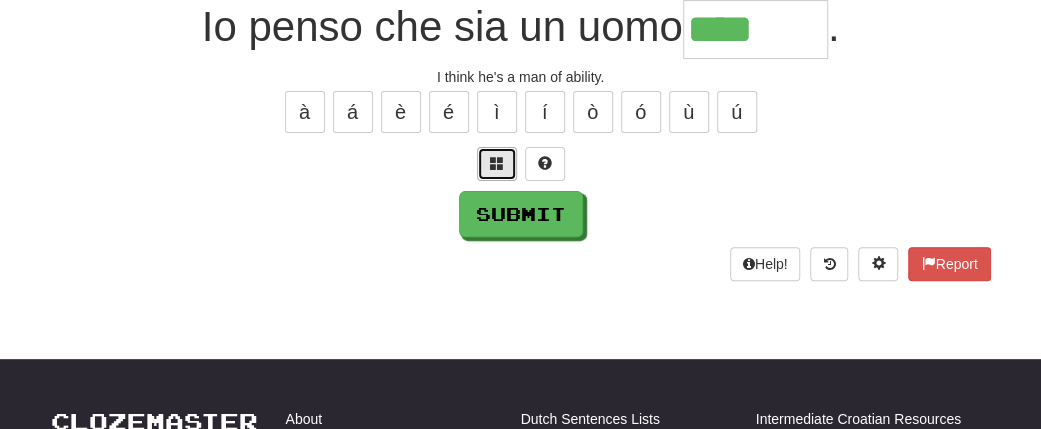 click at bounding box center [497, 163] 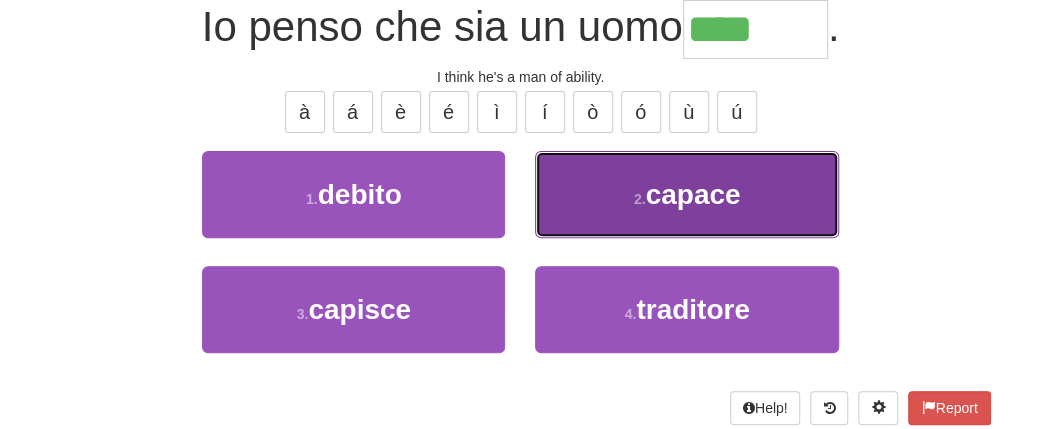 click on "capace" at bounding box center (693, 194) 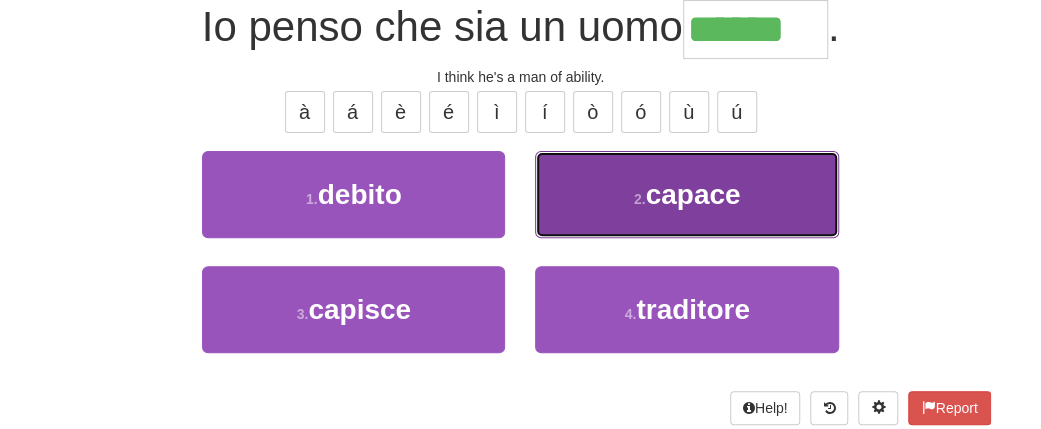 scroll, scrollTop: 211, scrollLeft: 0, axis: vertical 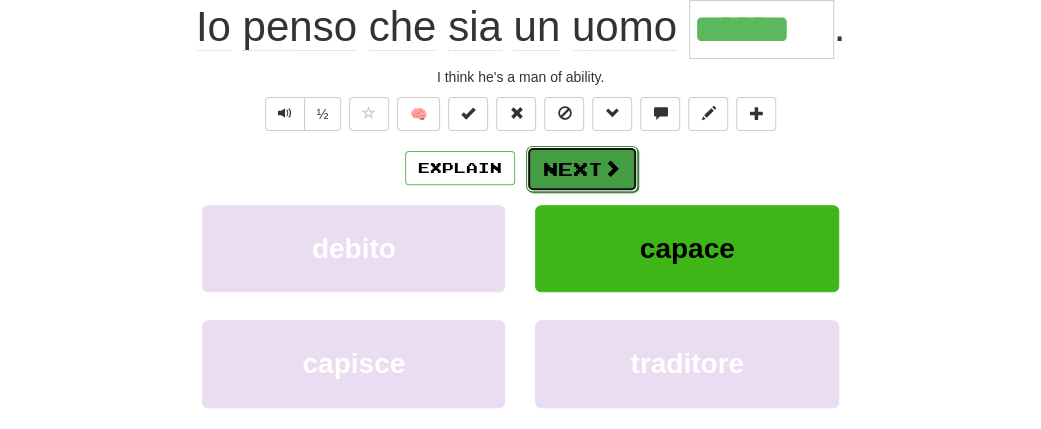 click on "Next" at bounding box center (582, 169) 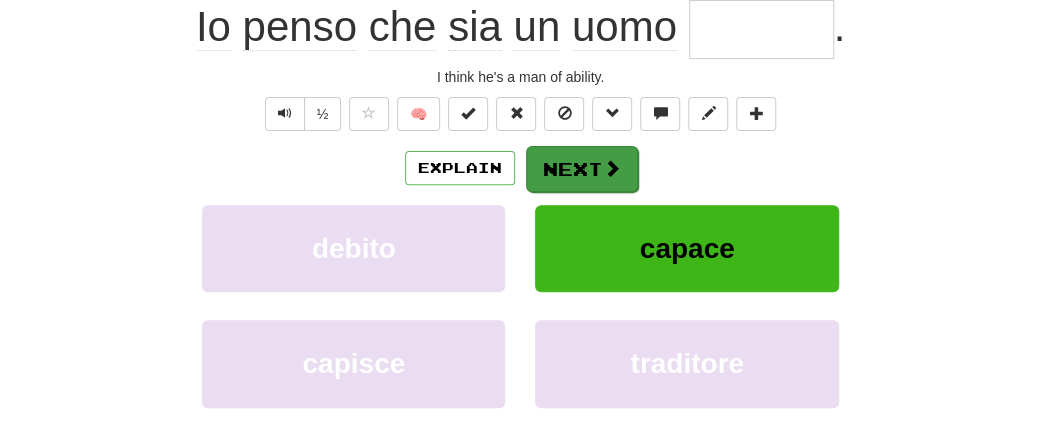 scroll, scrollTop: 198, scrollLeft: 0, axis: vertical 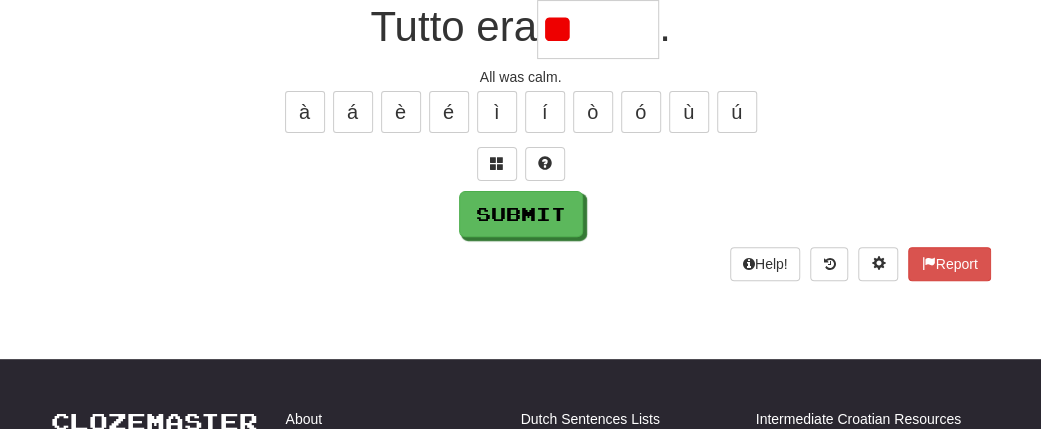 type on "*" 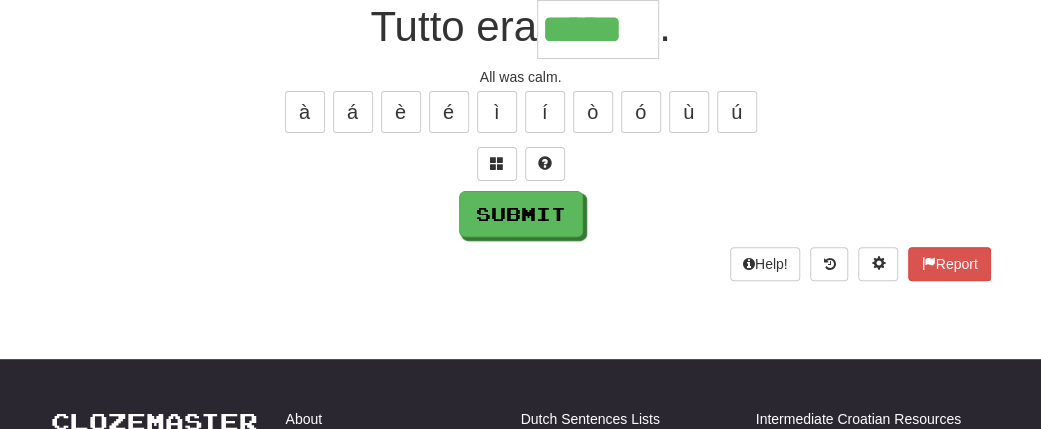 type on "*****" 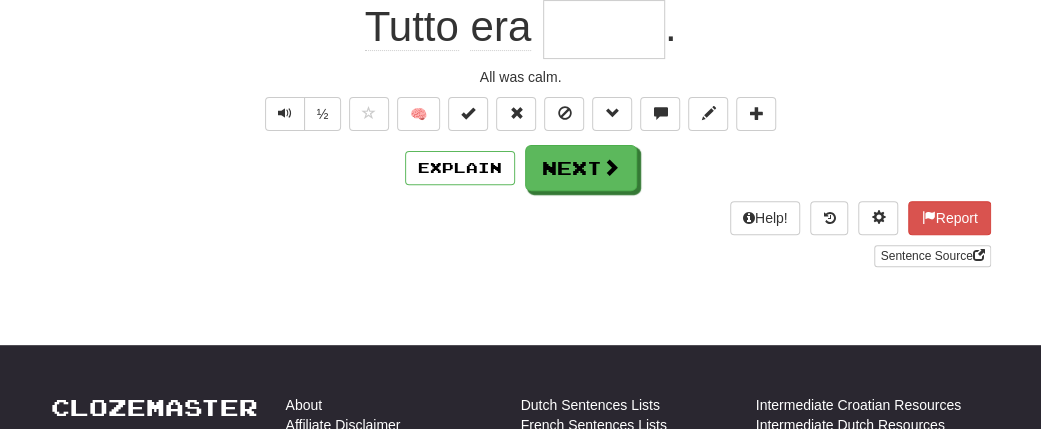 scroll, scrollTop: 198, scrollLeft: 0, axis: vertical 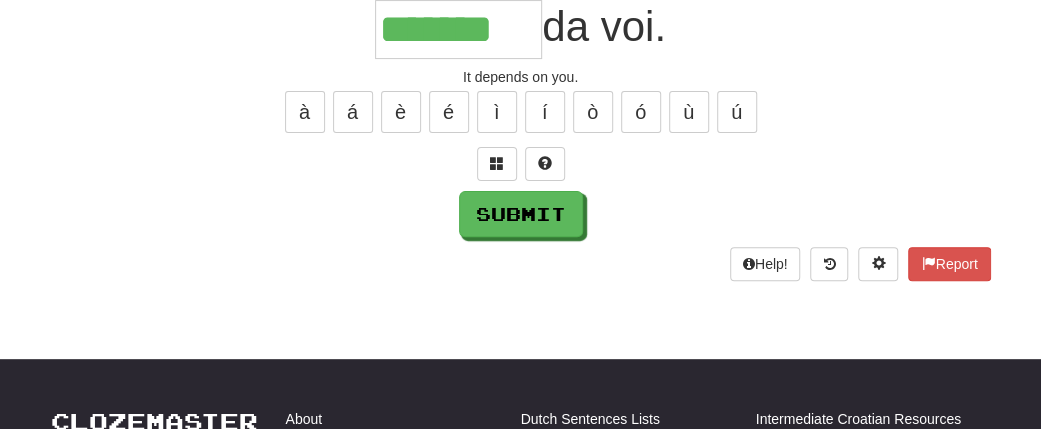 type on "*******" 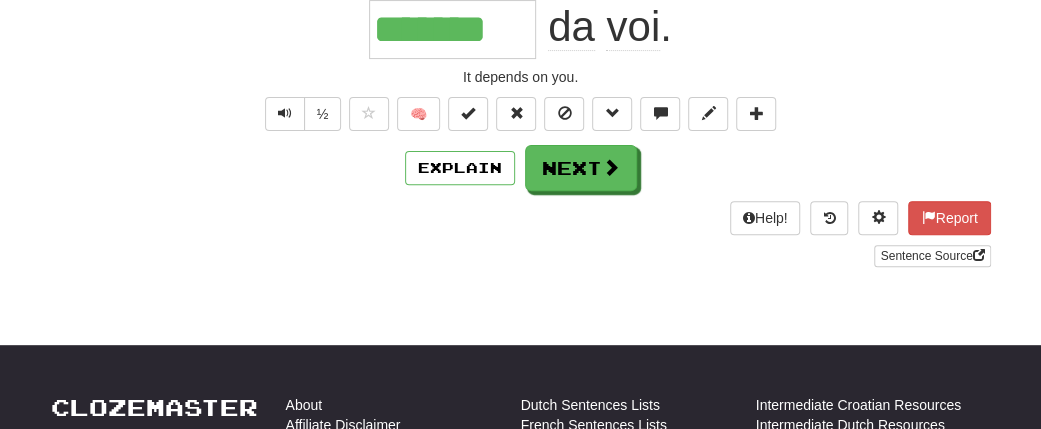 scroll, scrollTop: 299, scrollLeft: 0, axis: vertical 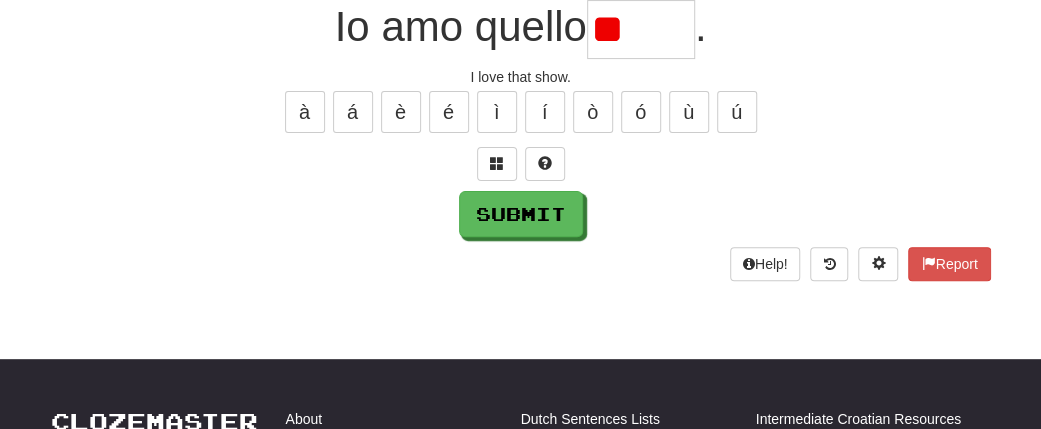 type on "*" 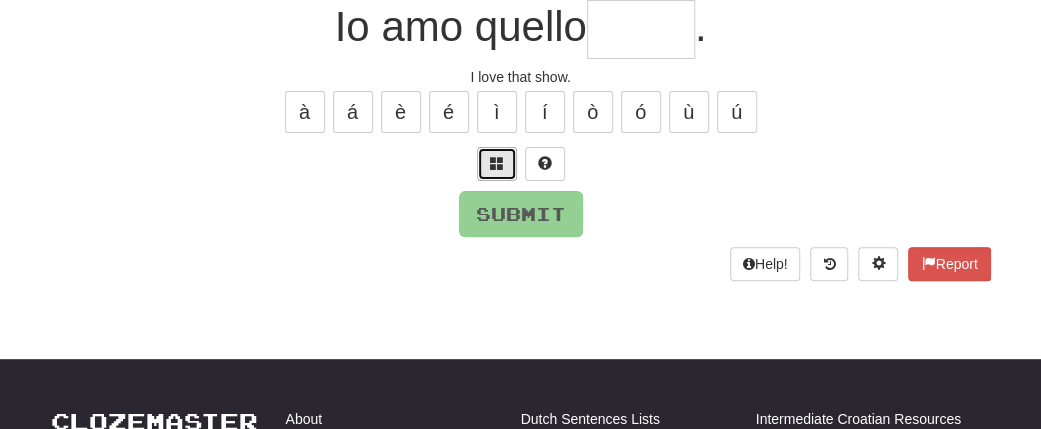 click at bounding box center [497, 163] 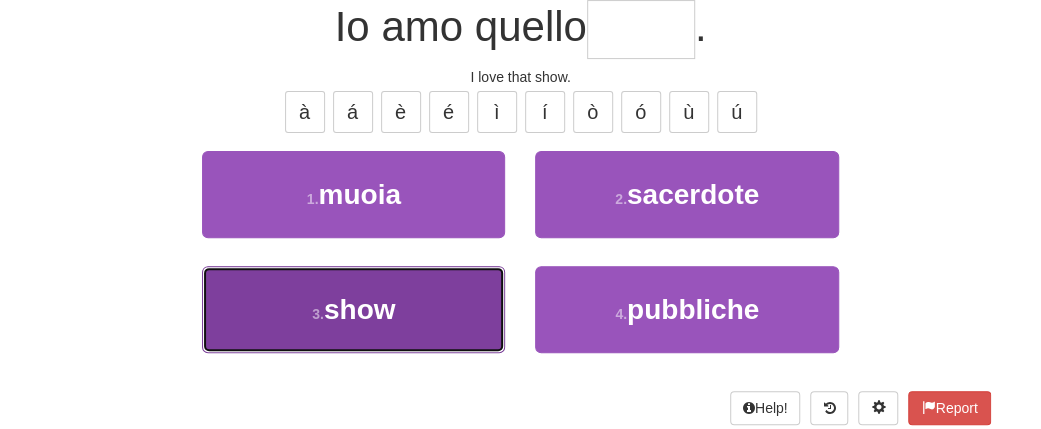 click on "show" at bounding box center [360, 309] 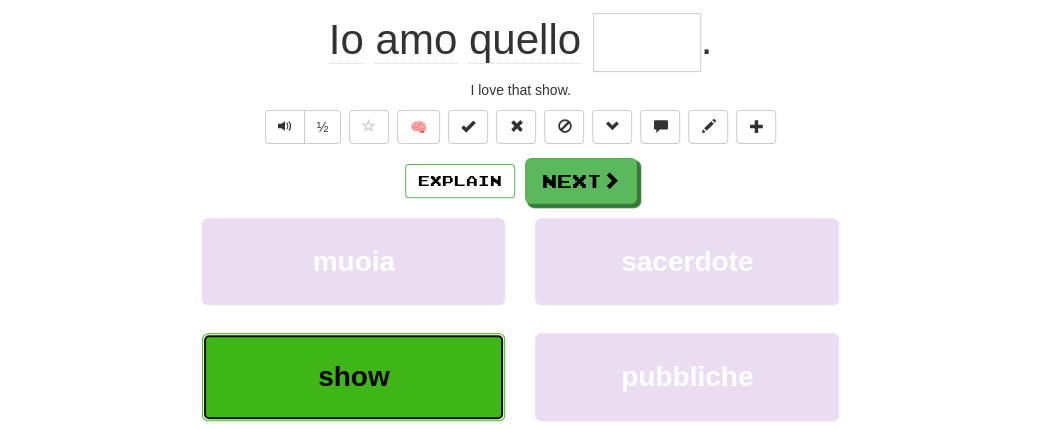type on "****" 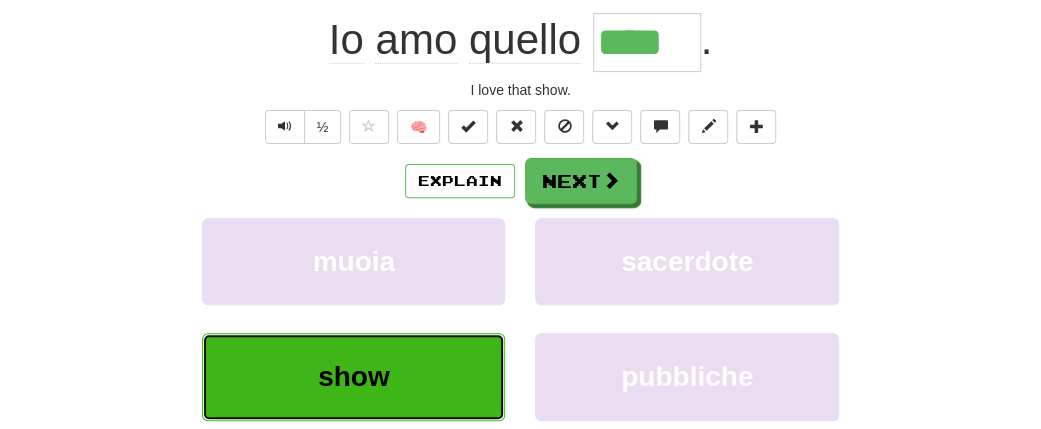 scroll, scrollTop: 211, scrollLeft: 0, axis: vertical 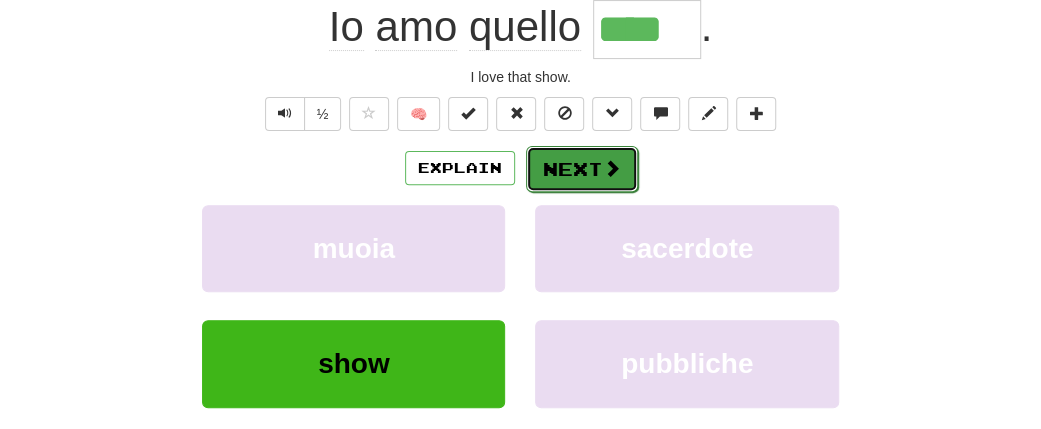 click on "Next" at bounding box center (582, 169) 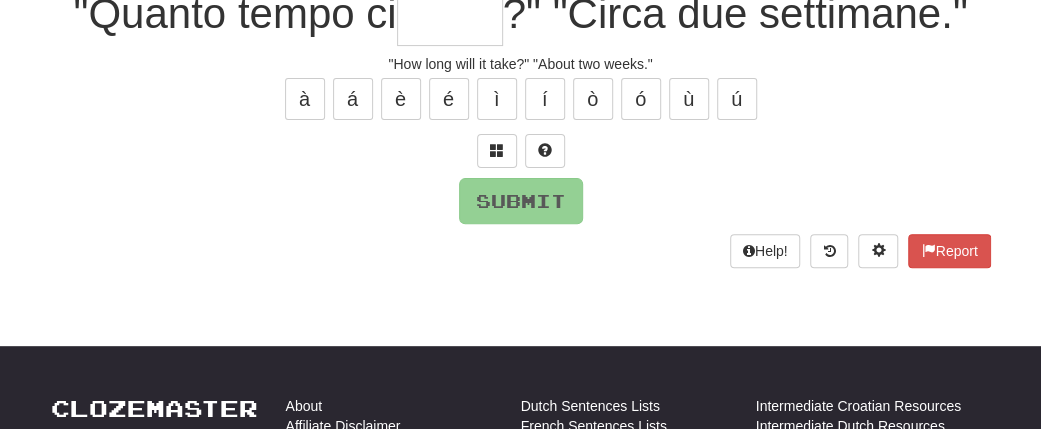 scroll, scrollTop: 198, scrollLeft: 0, axis: vertical 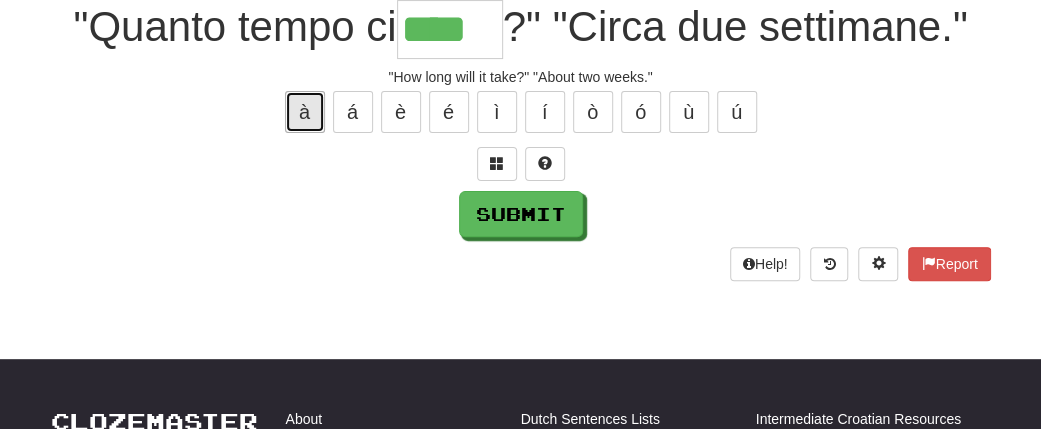 click on "à" at bounding box center (305, 112) 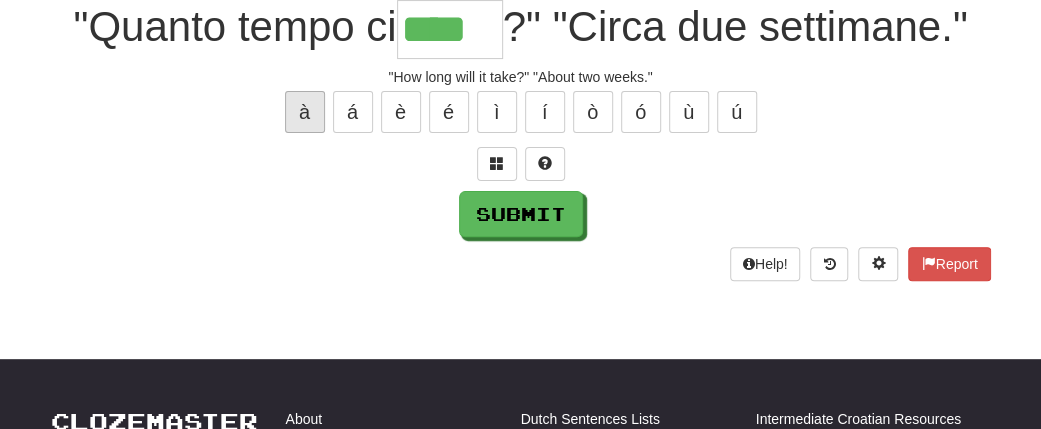 type on "*****" 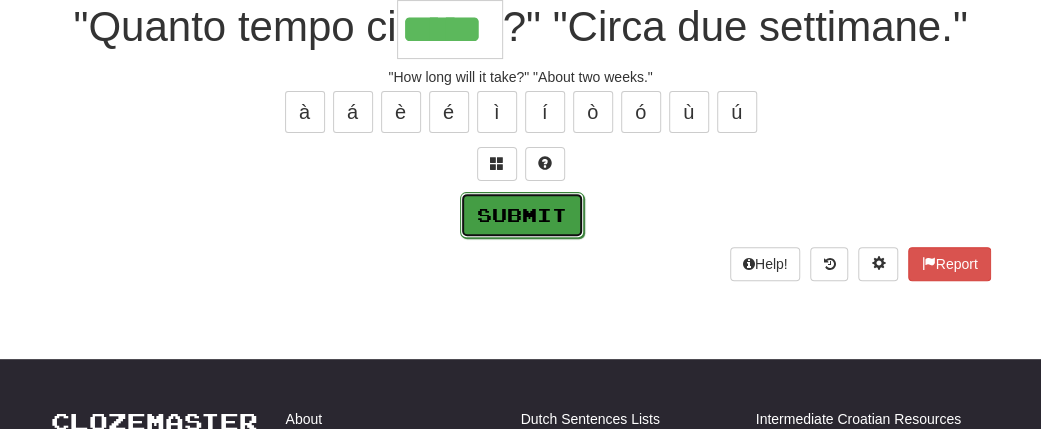 click on "Submit" at bounding box center (522, 215) 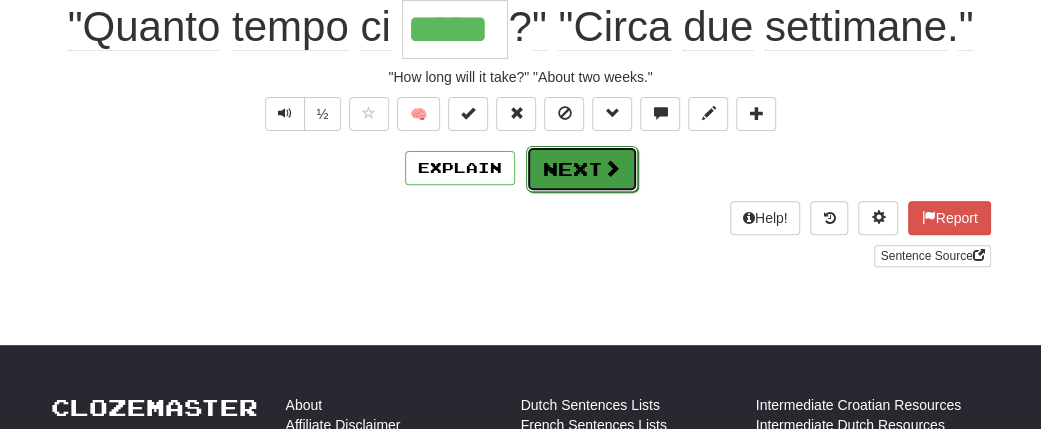 click on "Next" at bounding box center (582, 169) 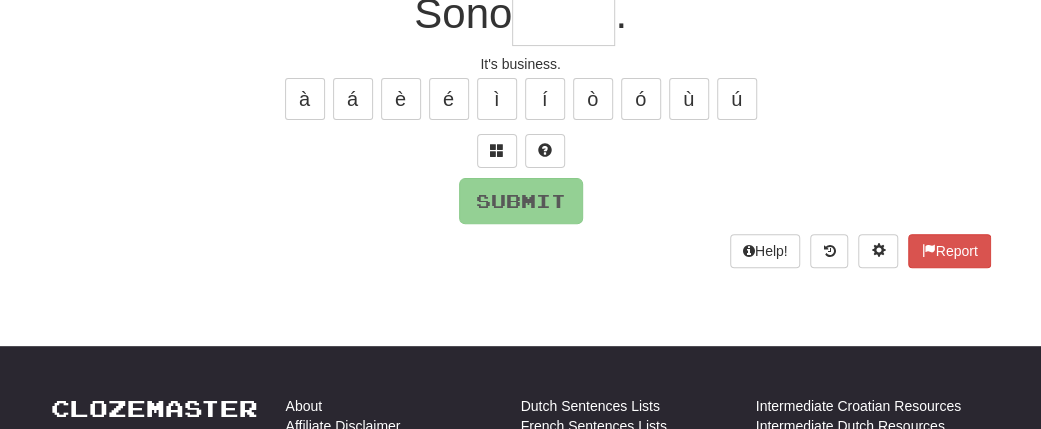 scroll, scrollTop: 198, scrollLeft: 0, axis: vertical 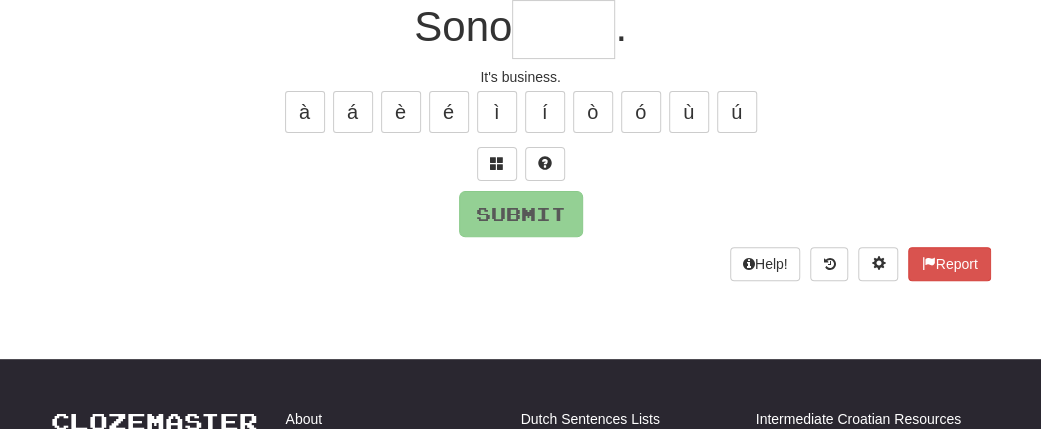 type on "*" 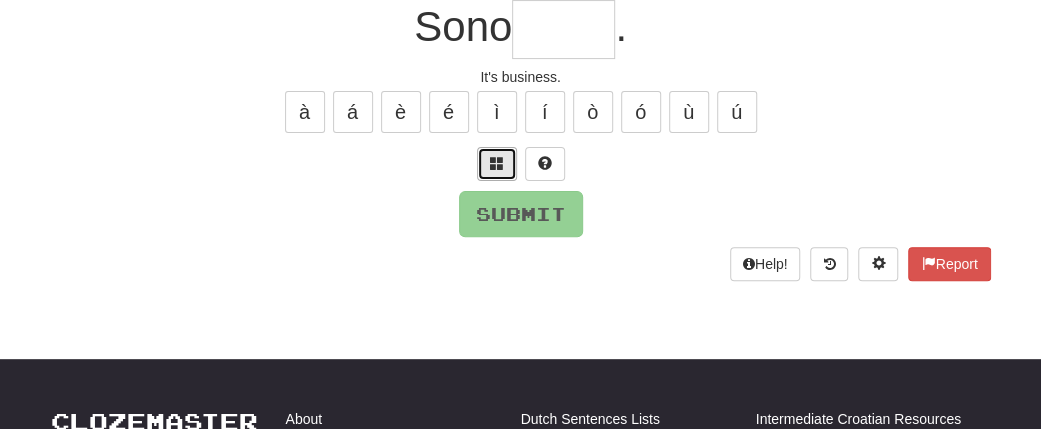 click at bounding box center [497, 163] 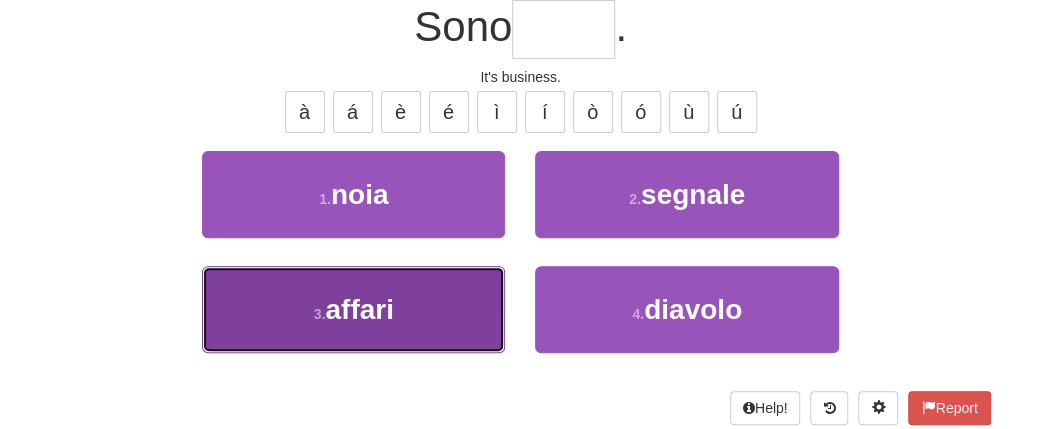 click on "affari" at bounding box center [359, 309] 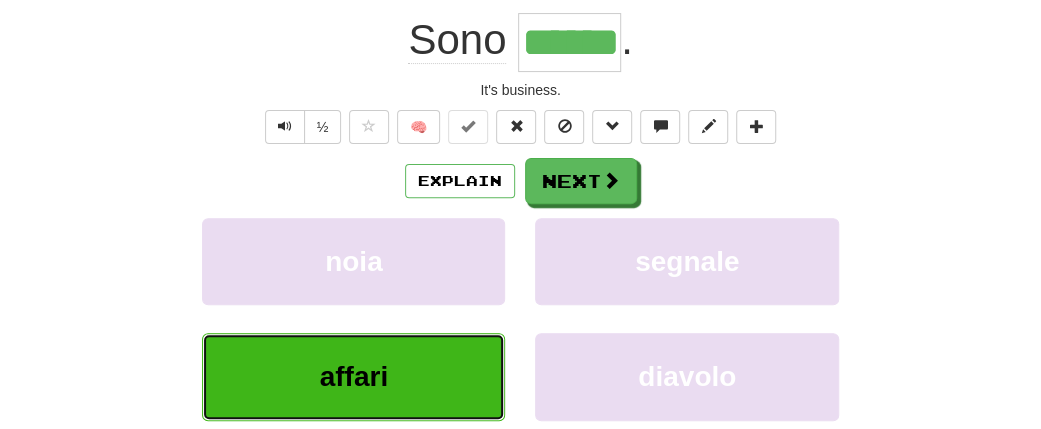 scroll, scrollTop: 211, scrollLeft: 0, axis: vertical 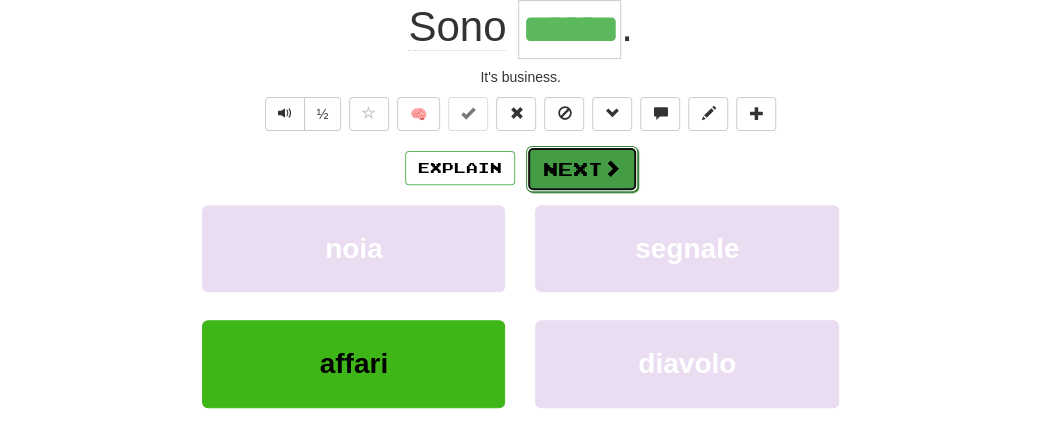 click on "Next" at bounding box center [582, 169] 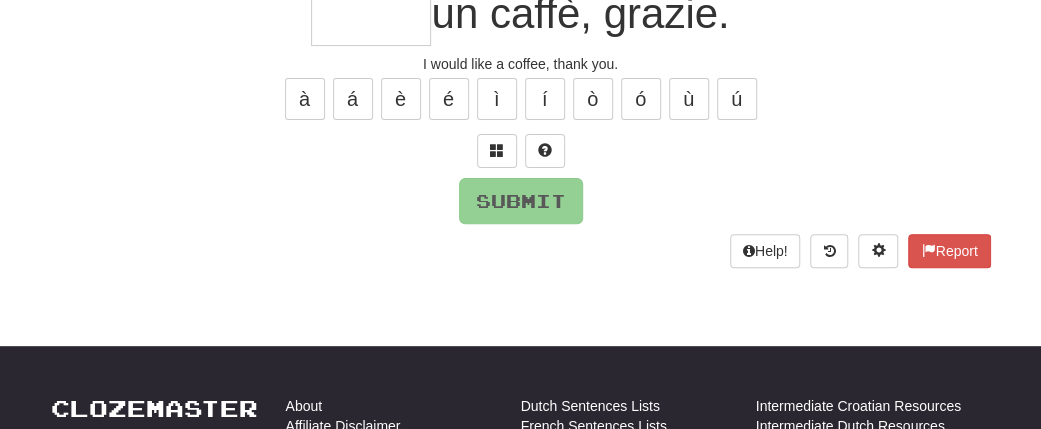 scroll, scrollTop: 198, scrollLeft: 0, axis: vertical 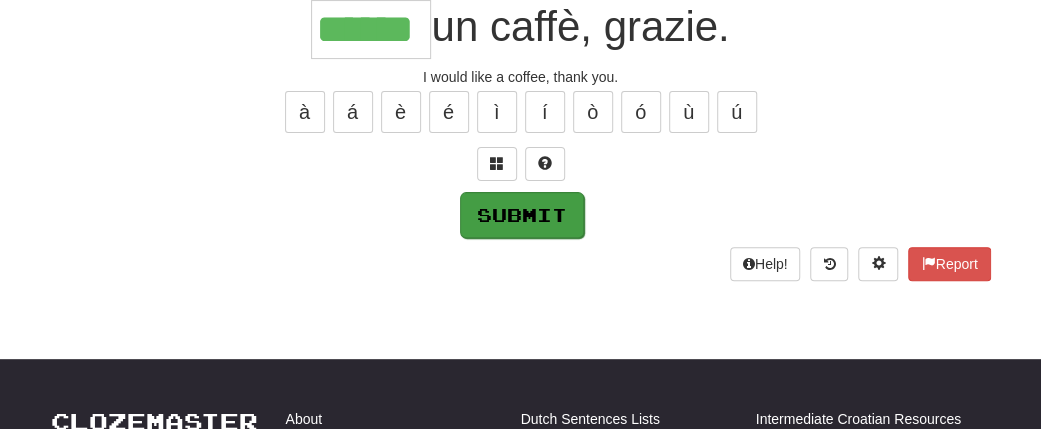 type on "******" 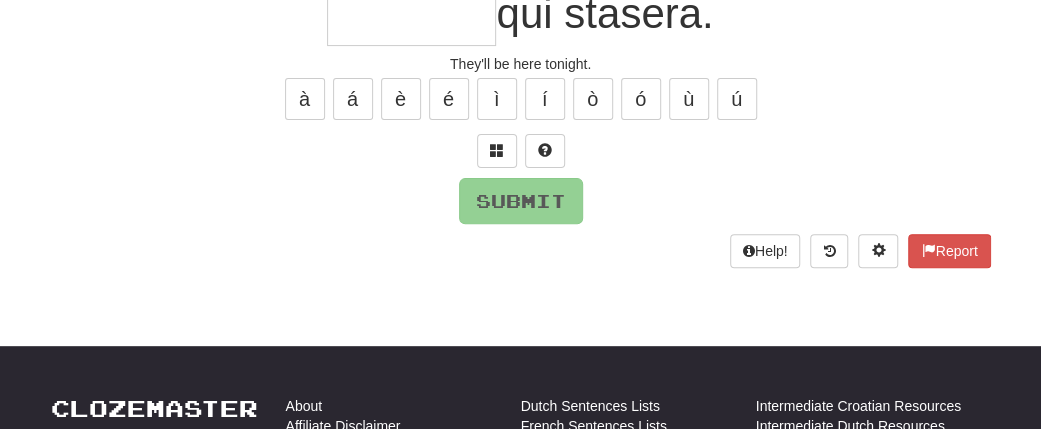scroll, scrollTop: 198, scrollLeft: 0, axis: vertical 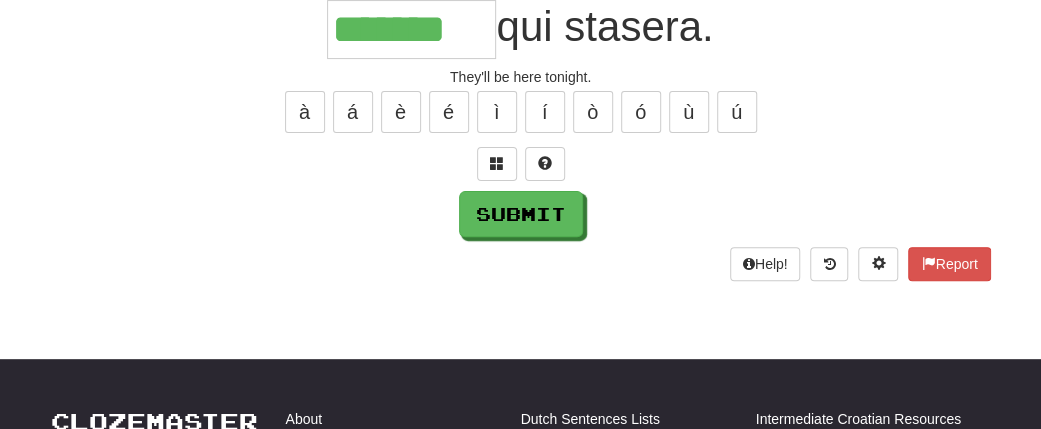 type on "*******" 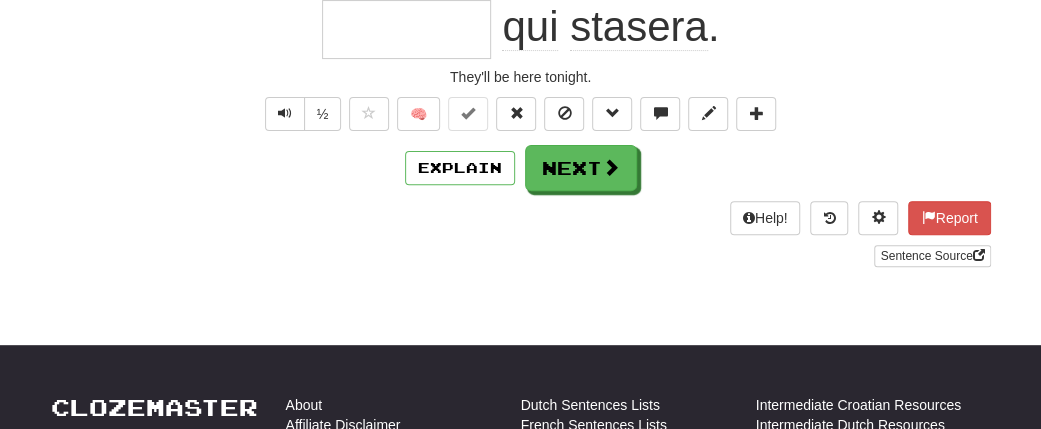 scroll, scrollTop: 198, scrollLeft: 0, axis: vertical 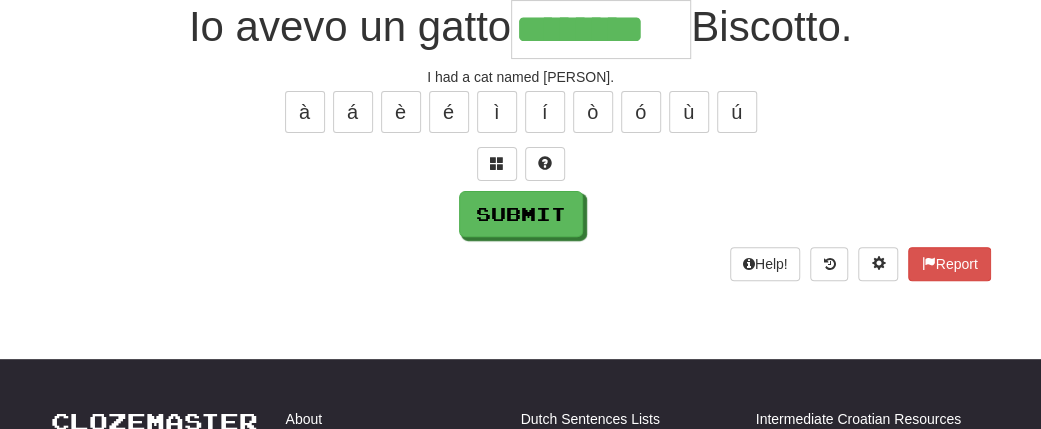 type on "********" 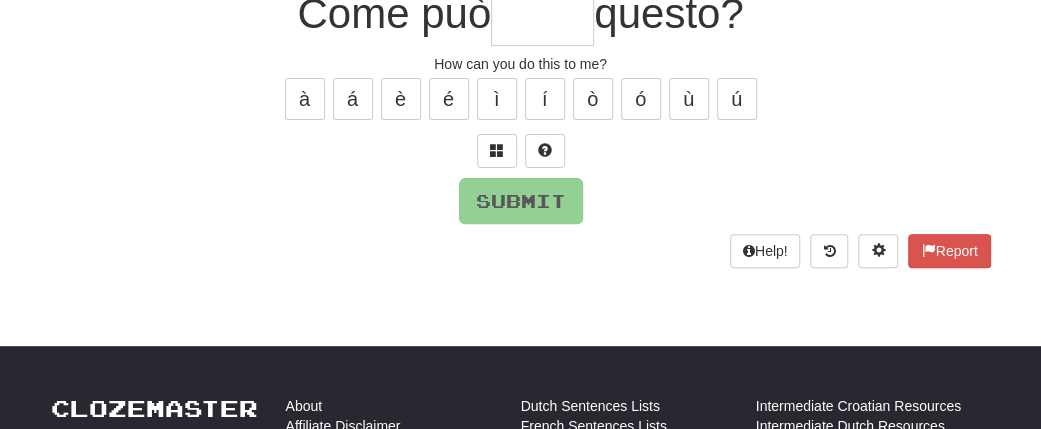 scroll, scrollTop: 198, scrollLeft: 0, axis: vertical 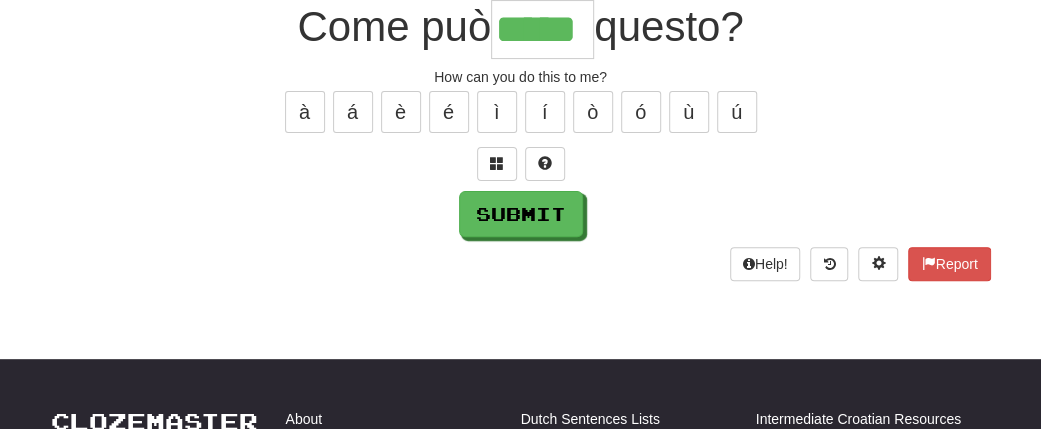 type on "*****" 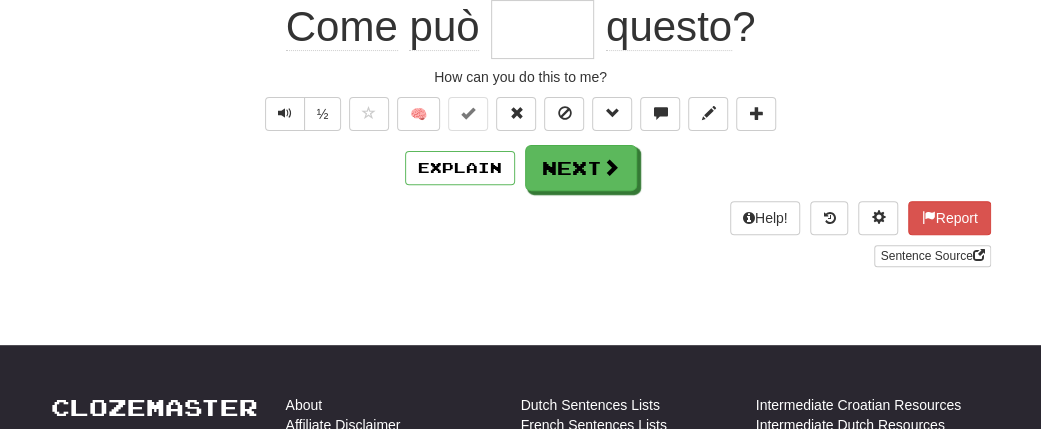 scroll, scrollTop: 198, scrollLeft: 0, axis: vertical 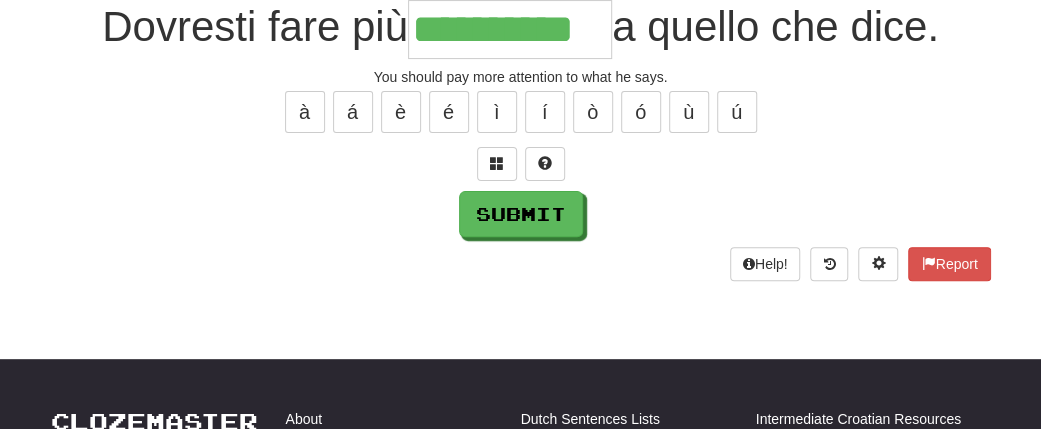 type on "**********" 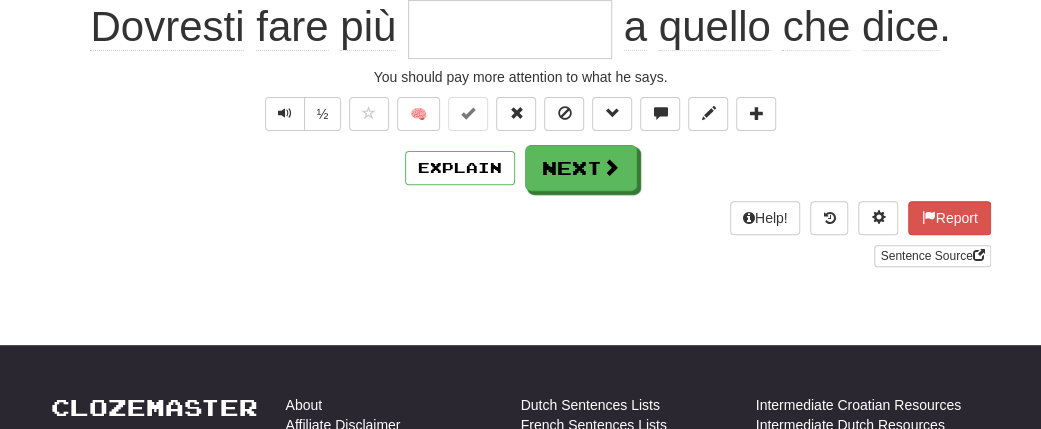 scroll, scrollTop: 198, scrollLeft: 0, axis: vertical 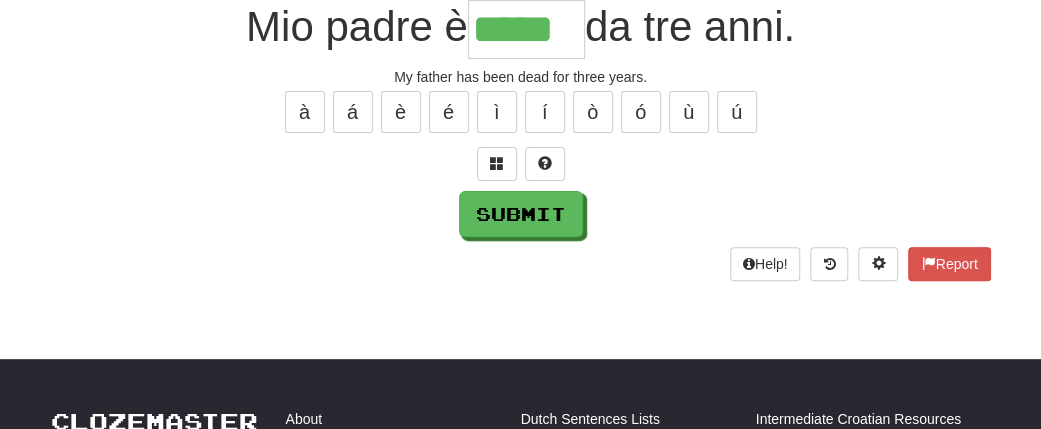 type on "*****" 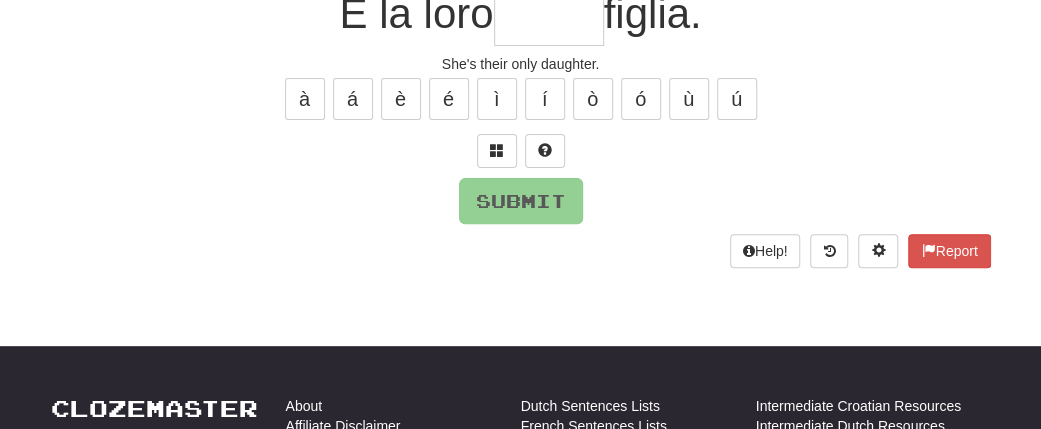 scroll, scrollTop: 198, scrollLeft: 0, axis: vertical 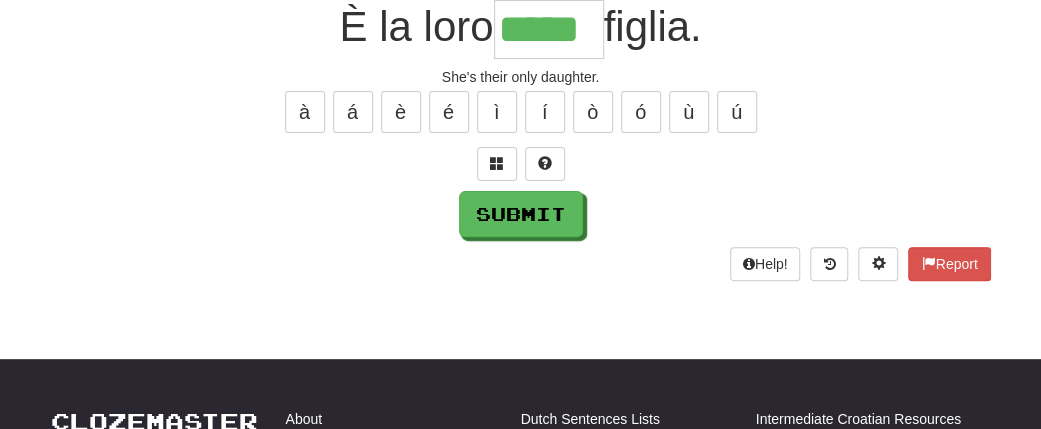 type on "*****" 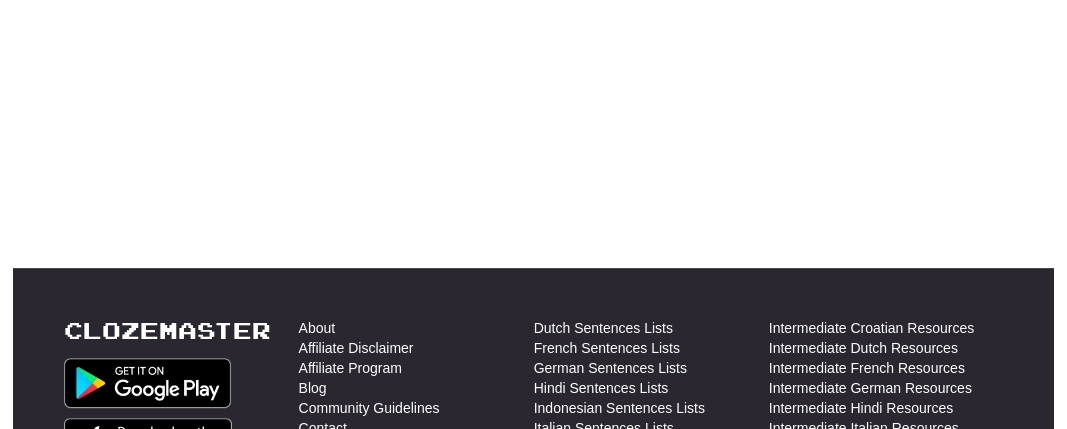scroll, scrollTop: 298, scrollLeft: 0, axis: vertical 